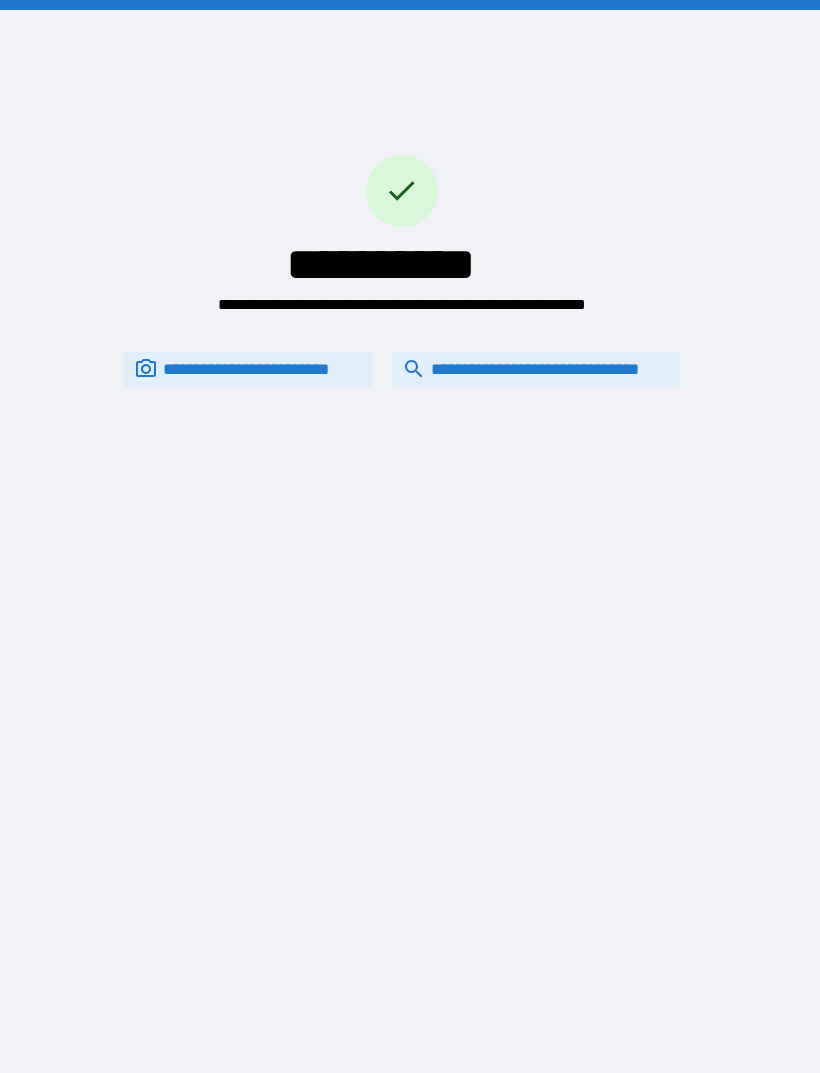scroll, scrollTop: 64, scrollLeft: 0, axis: vertical 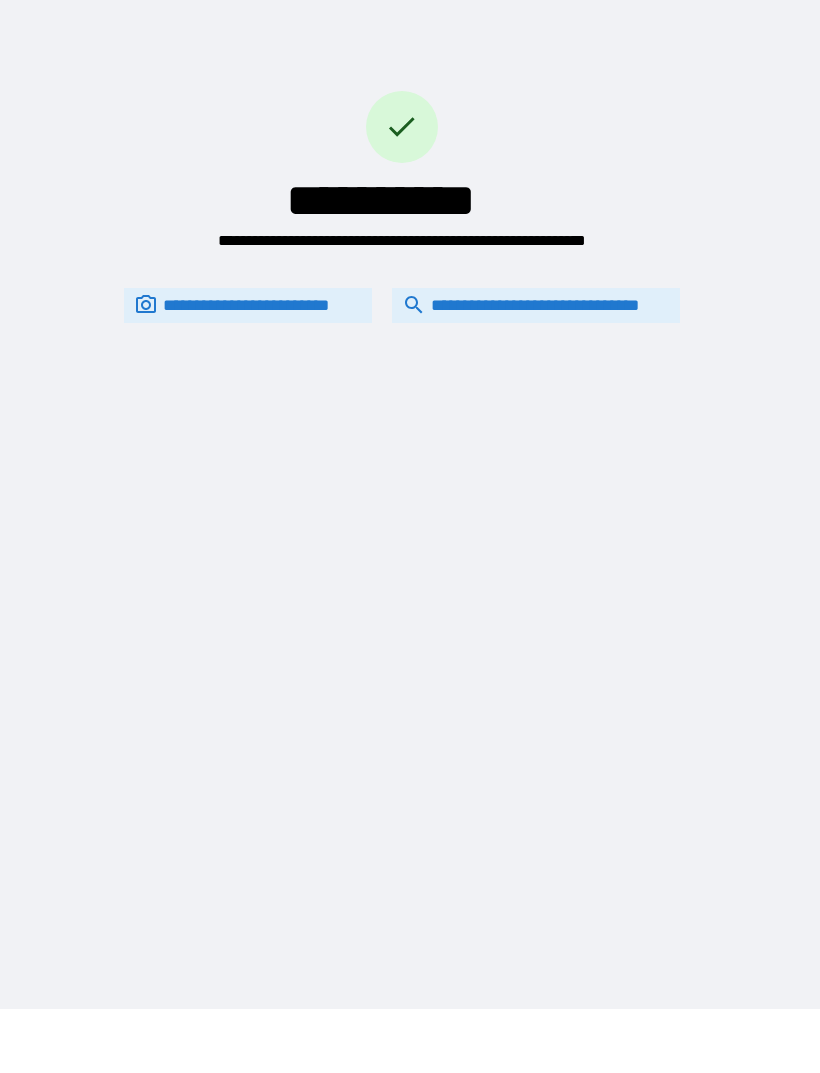 click on "**********" at bounding box center (402, 144) 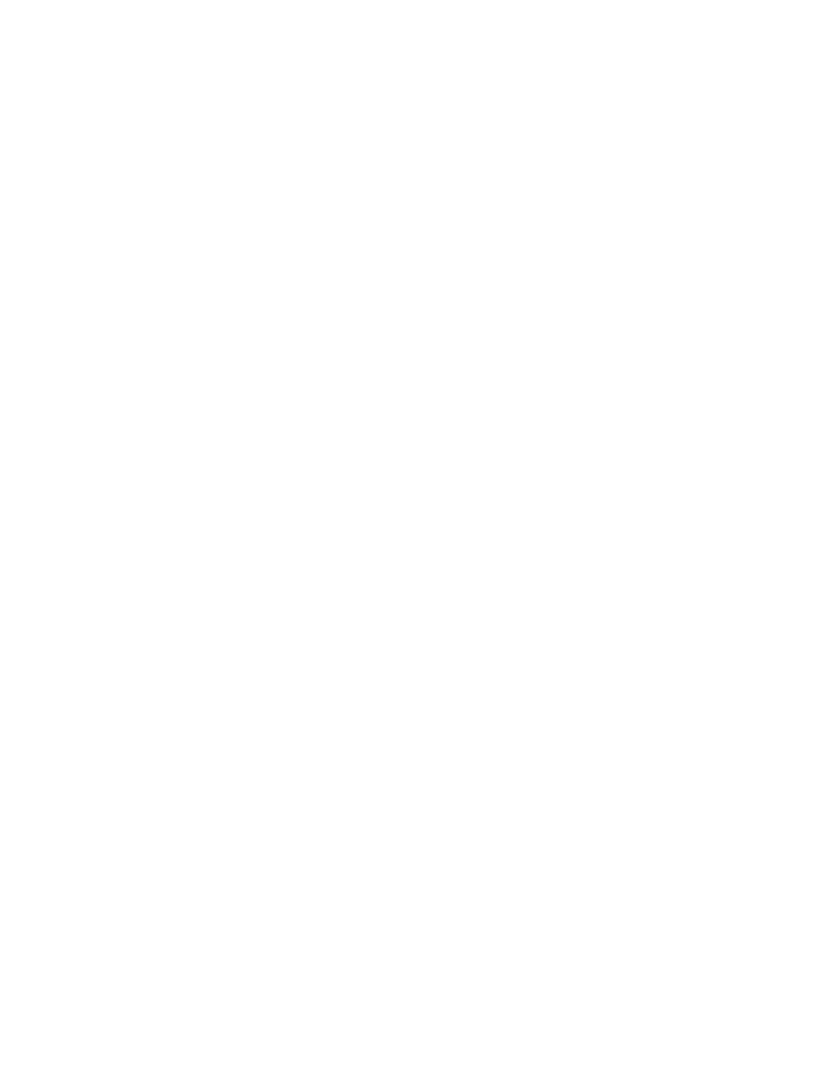 scroll, scrollTop: 0, scrollLeft: 0, axis: both 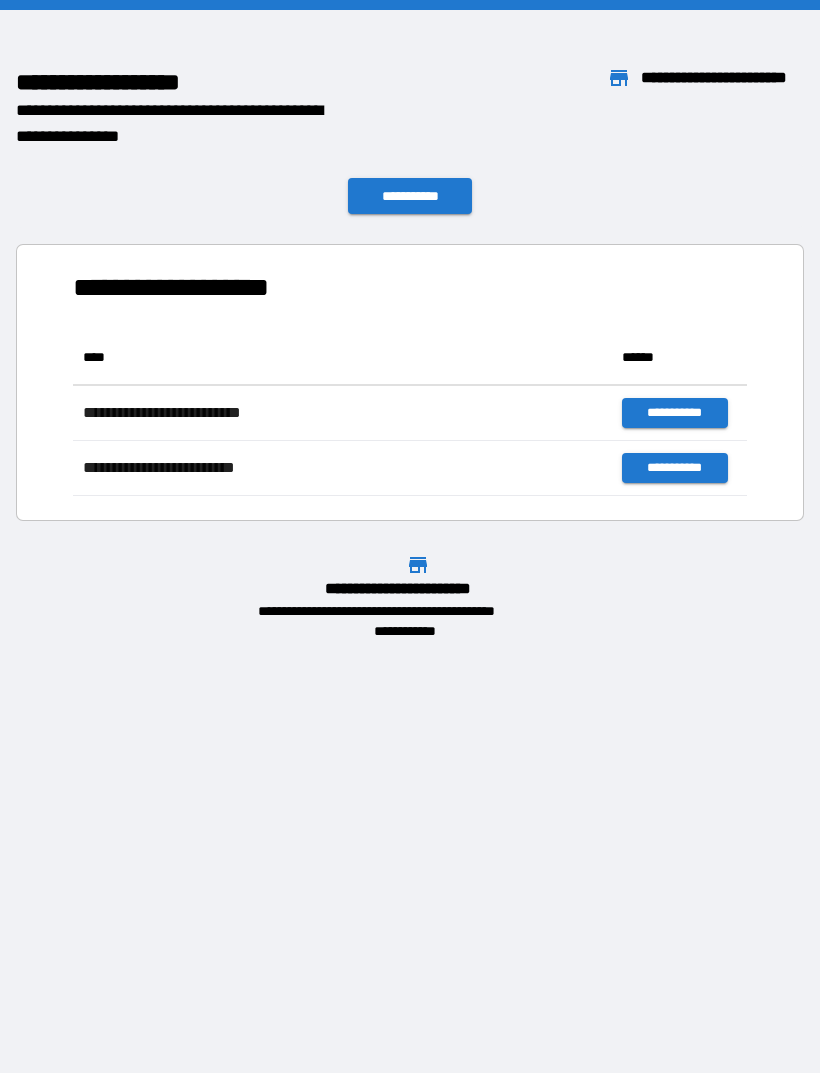 click on "**********" at bounding box center (674, 413) 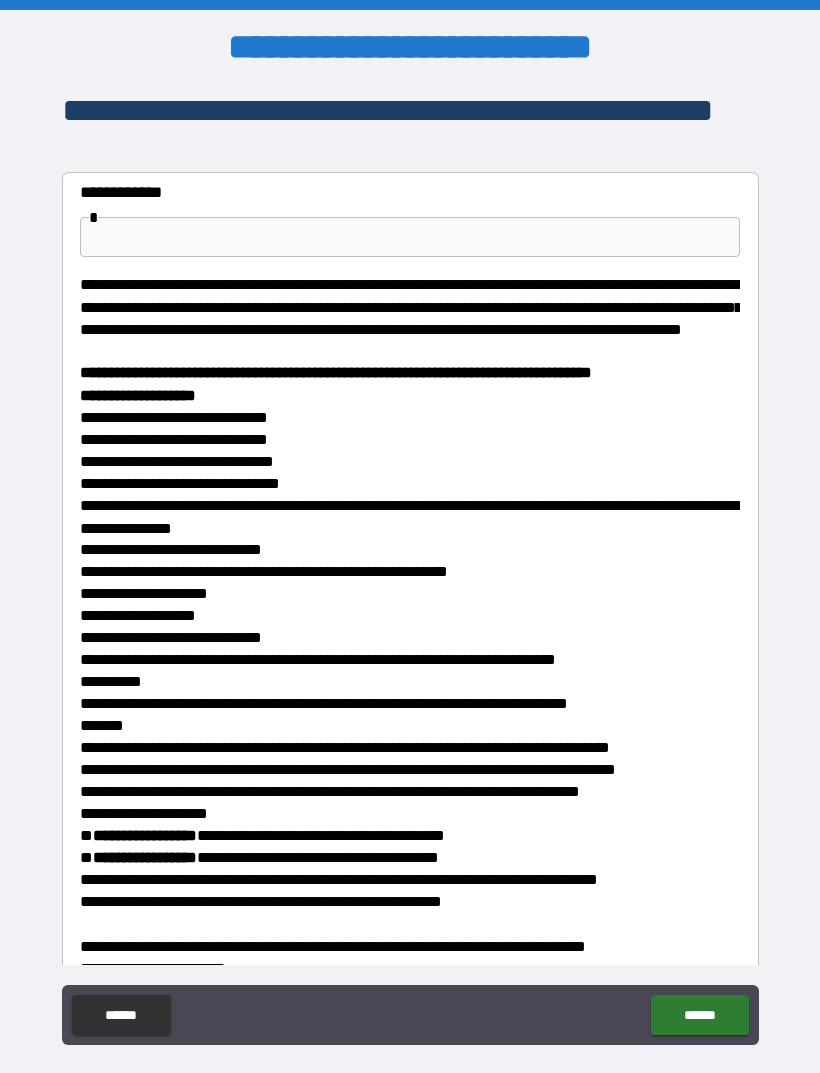 click at bounding box center (410, 237) 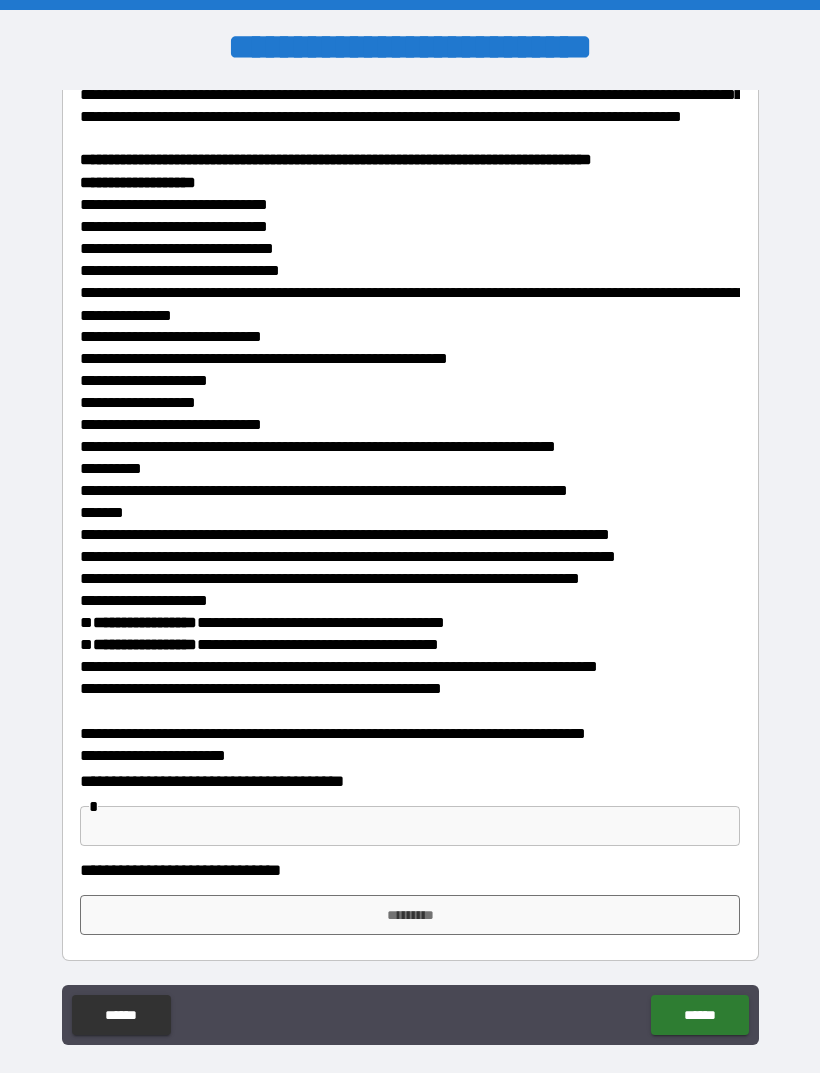 scroll, scrollTop: 212, scrollLeft: 0, axis: vertical 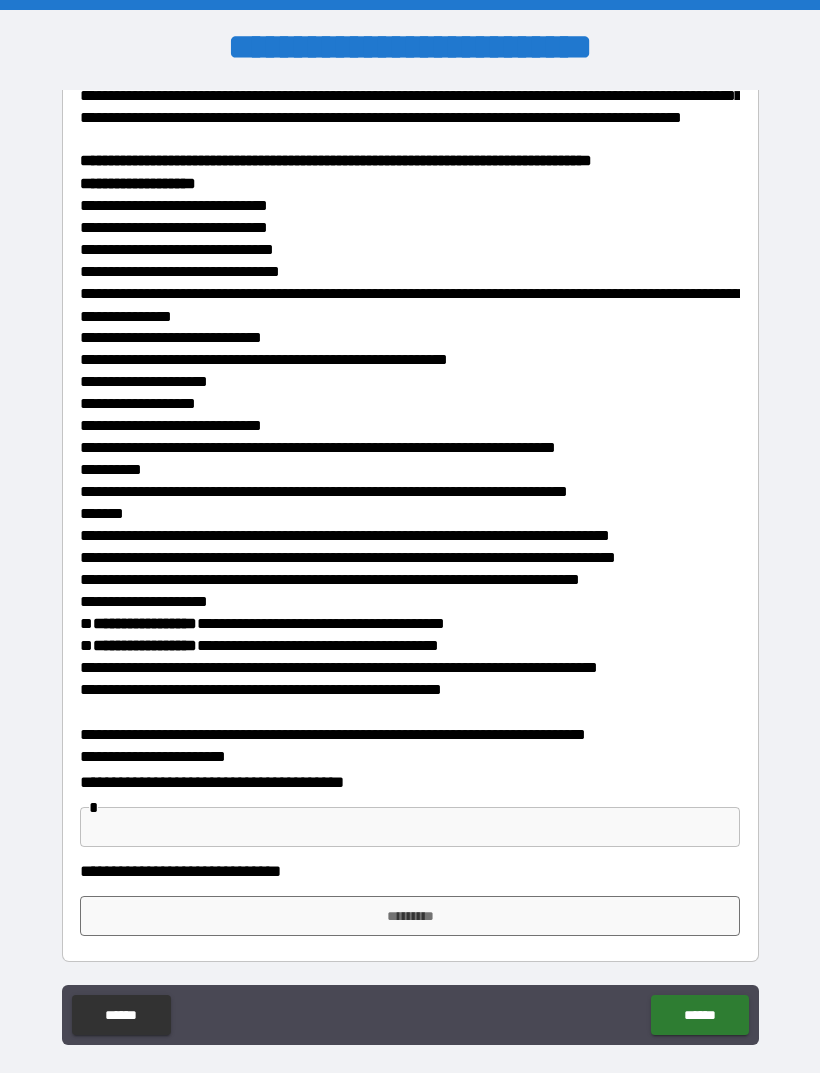 type on "**********" 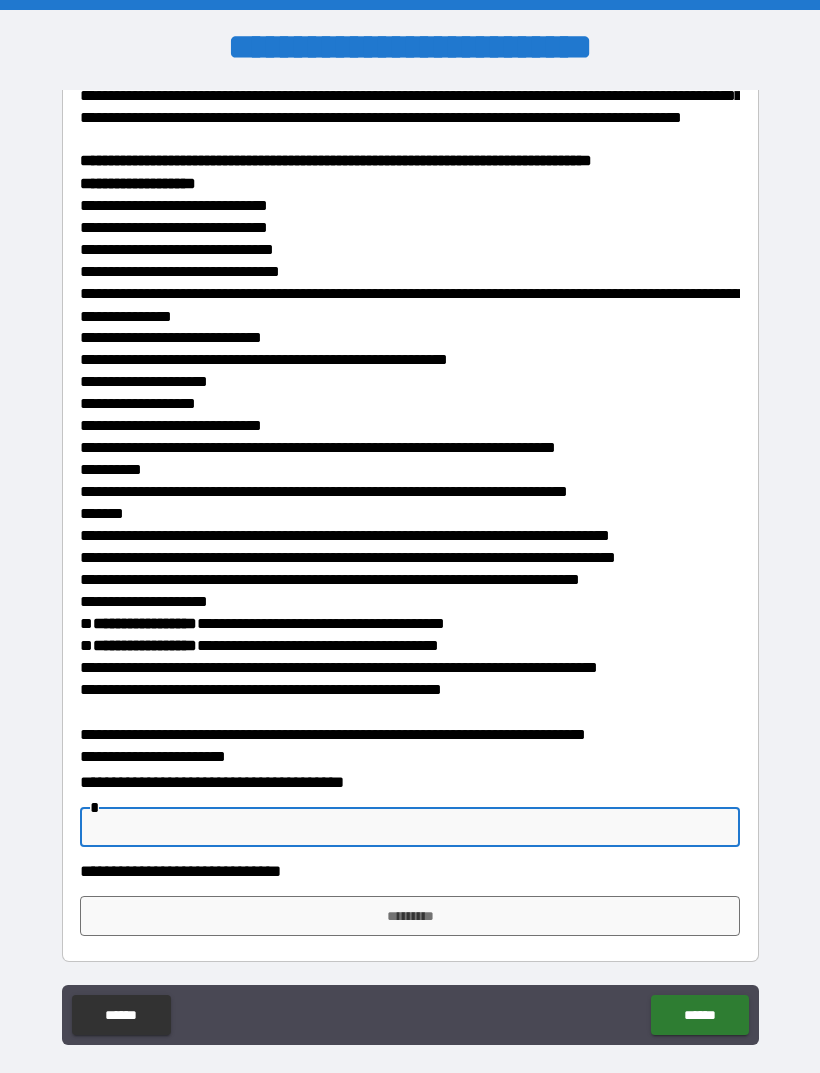 scroll, scrollTop: 64, scrollLeft: 0, axis: vertical 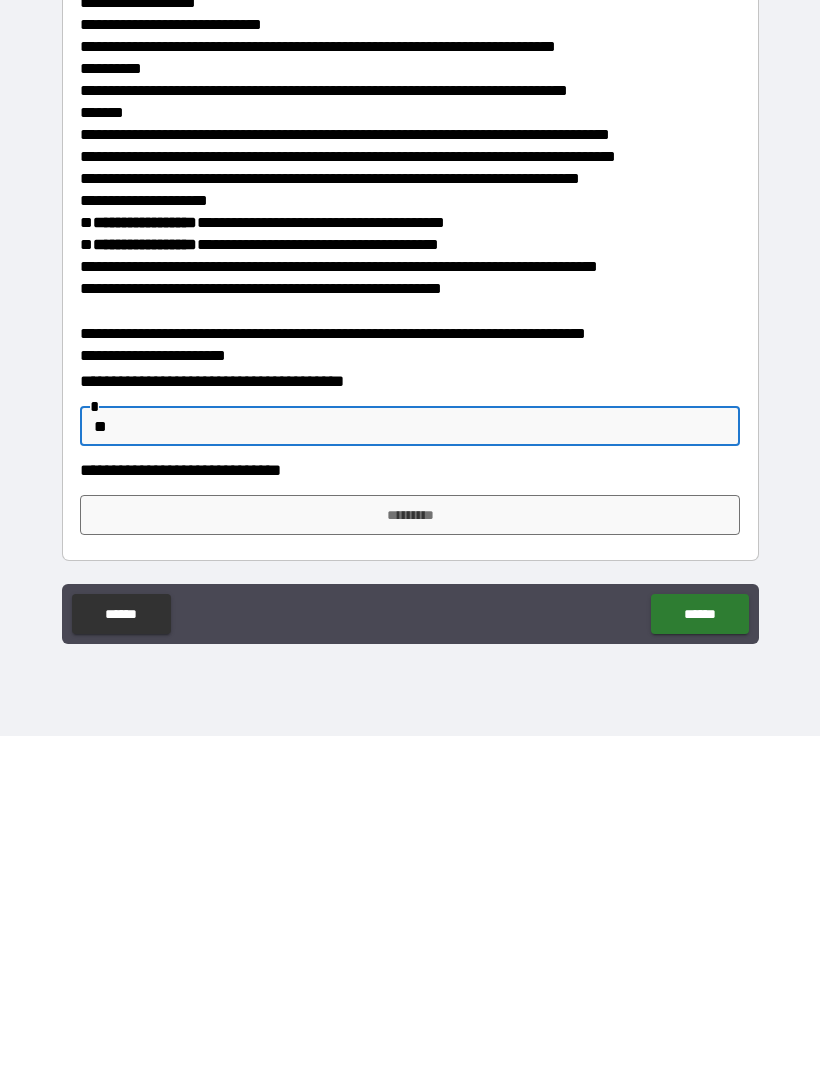 type on "**" 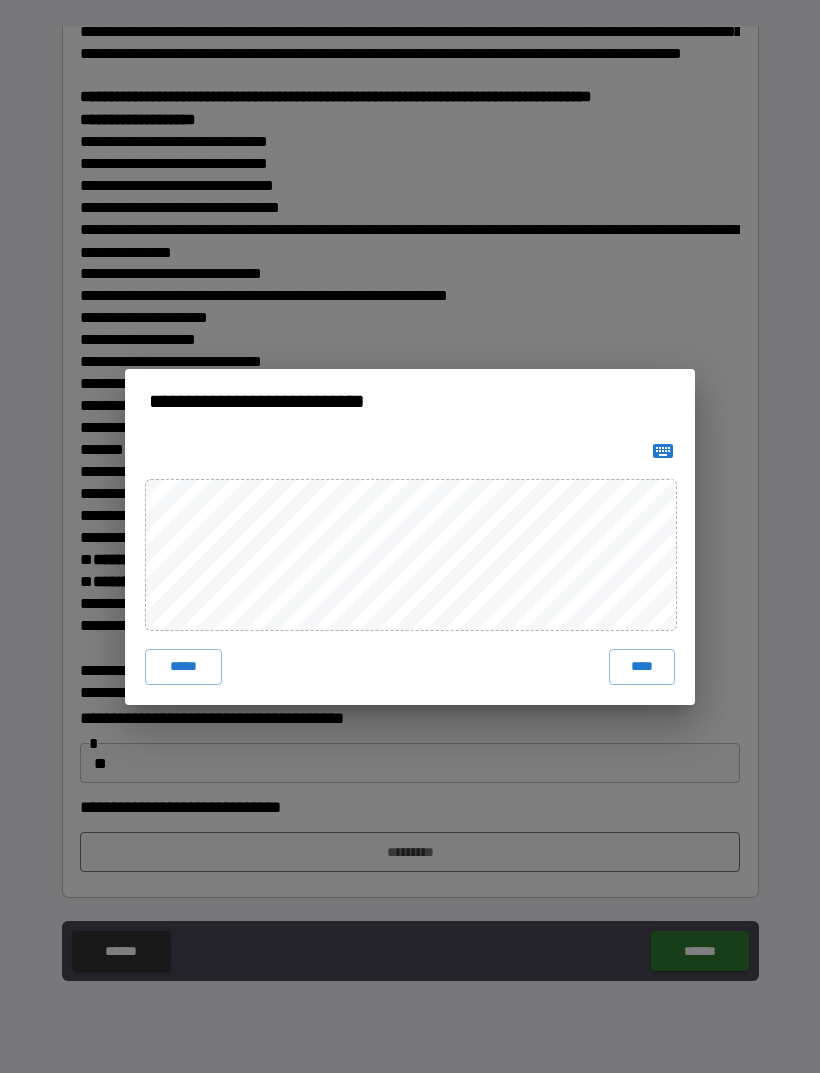 click on "****" at bounding box center [642, 667] 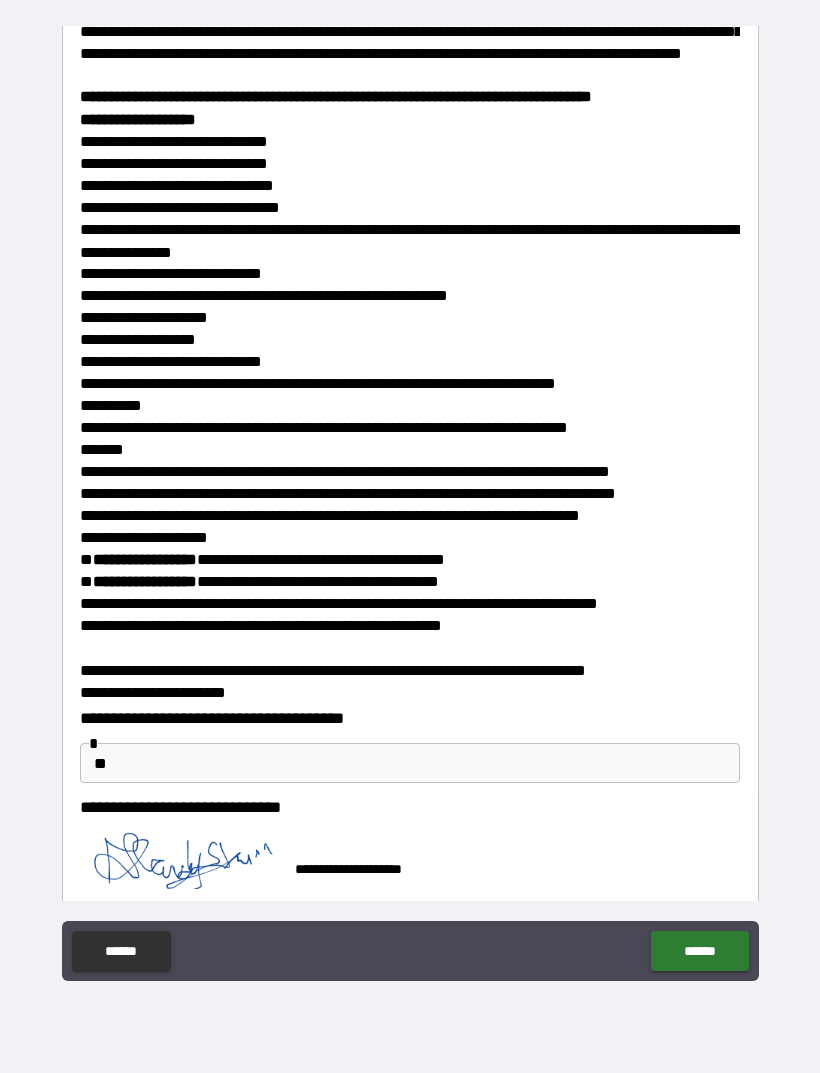 scroll, scrollTop: 202, scrollLeft: 0, axis: vertical 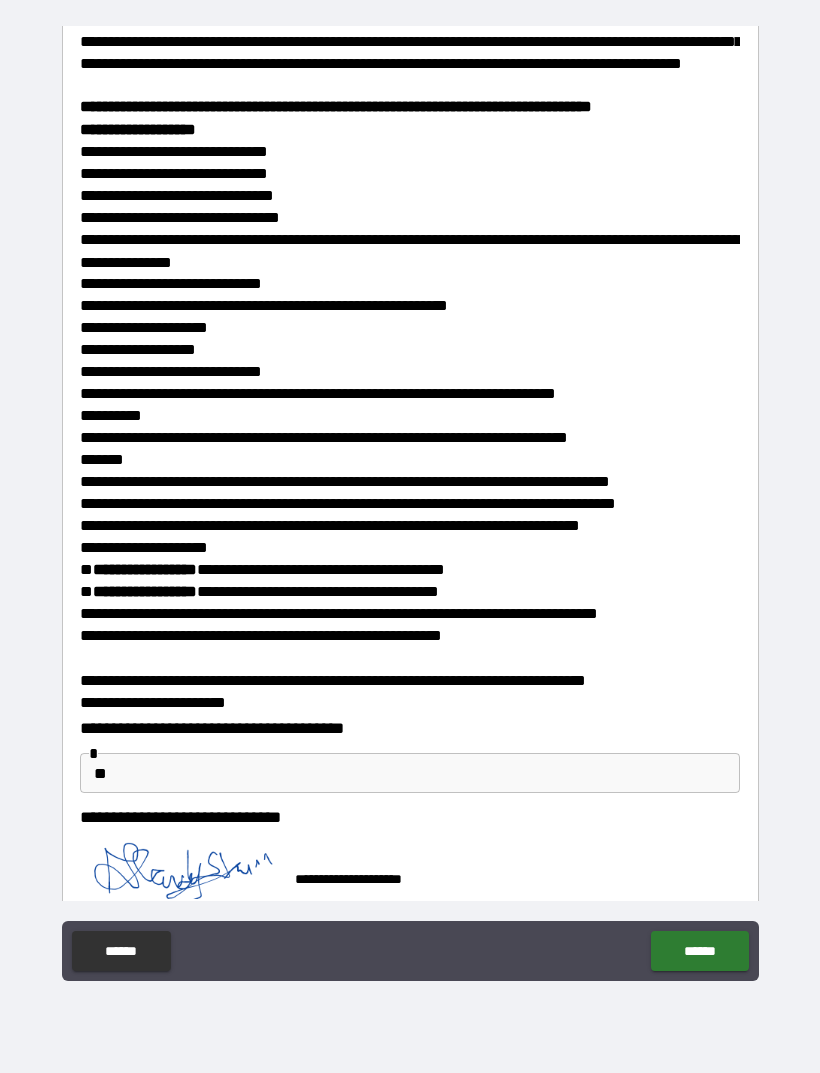 click on "******" at bounding box center (699, 951) 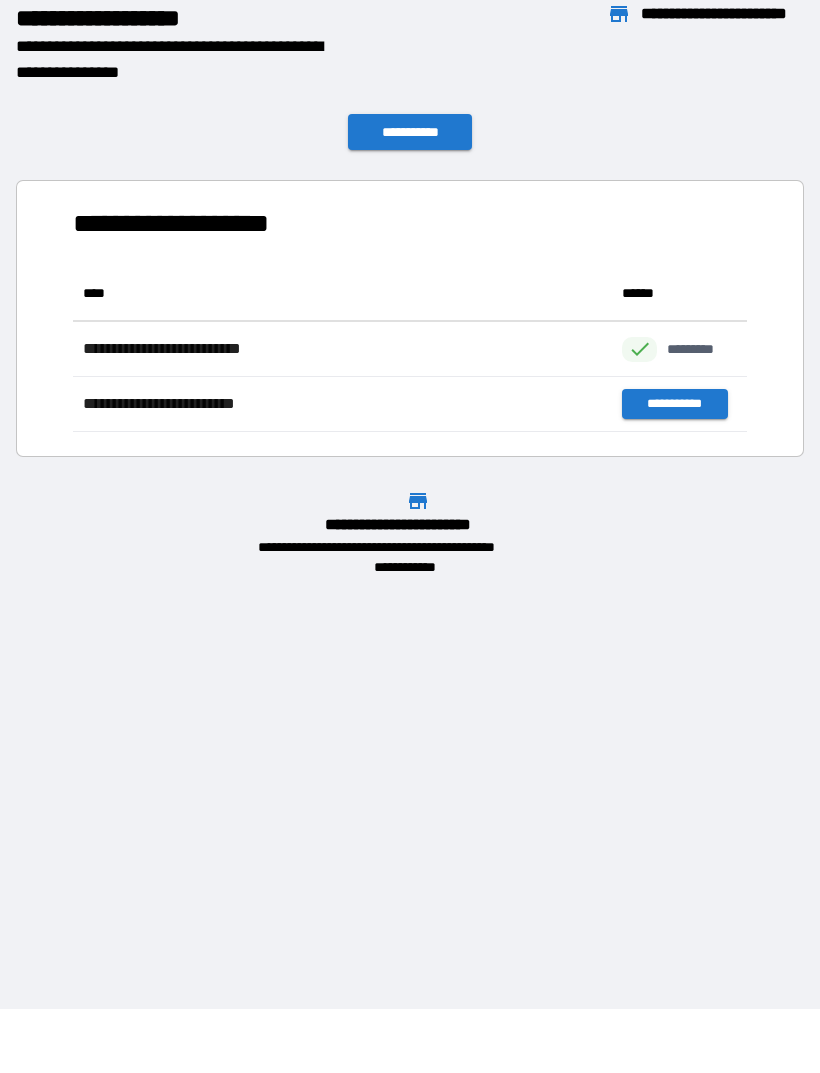 scroll, scrollTop: 1, scrollLeft: 1, axis: both 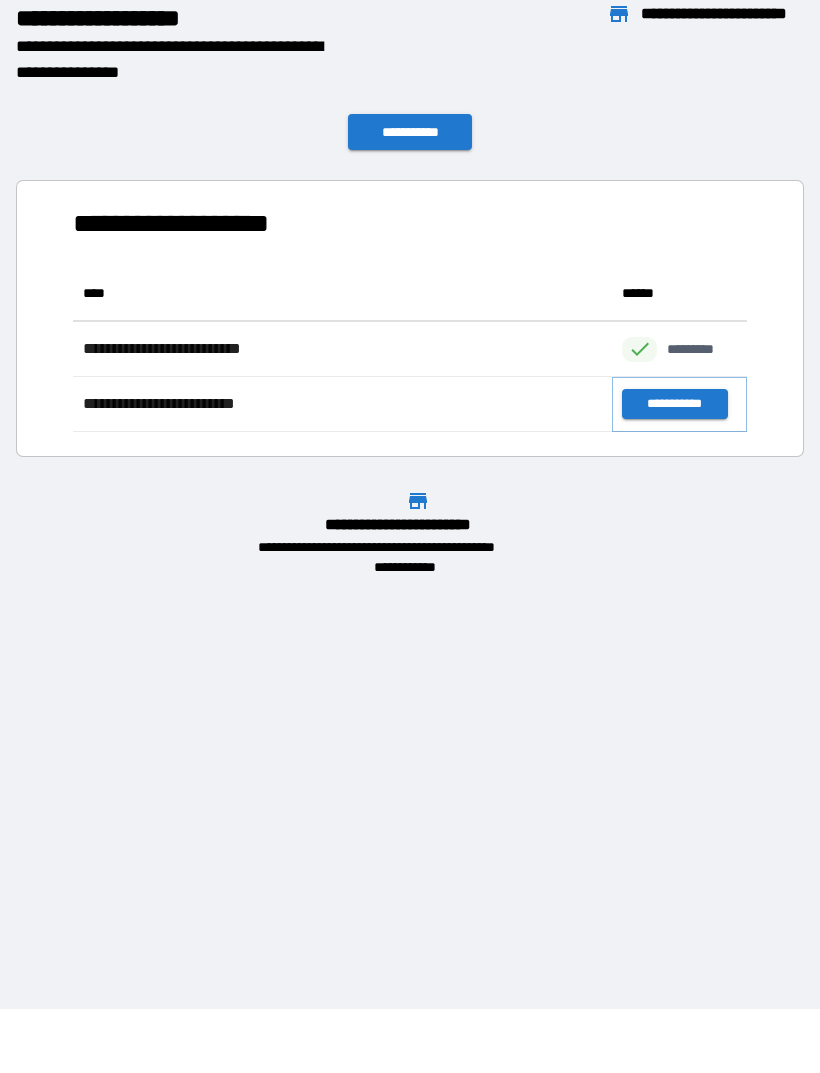 click on "**********" at bounding box center (674, 404) 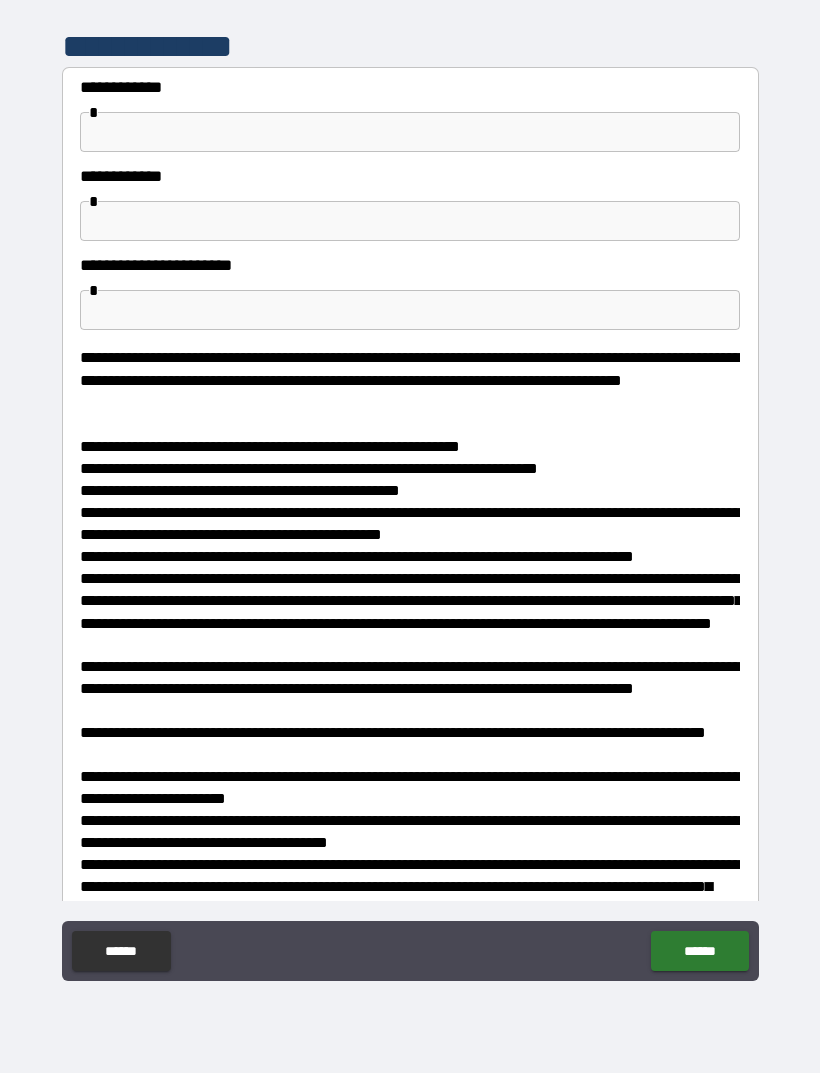 click at bounding box center (410, 132) 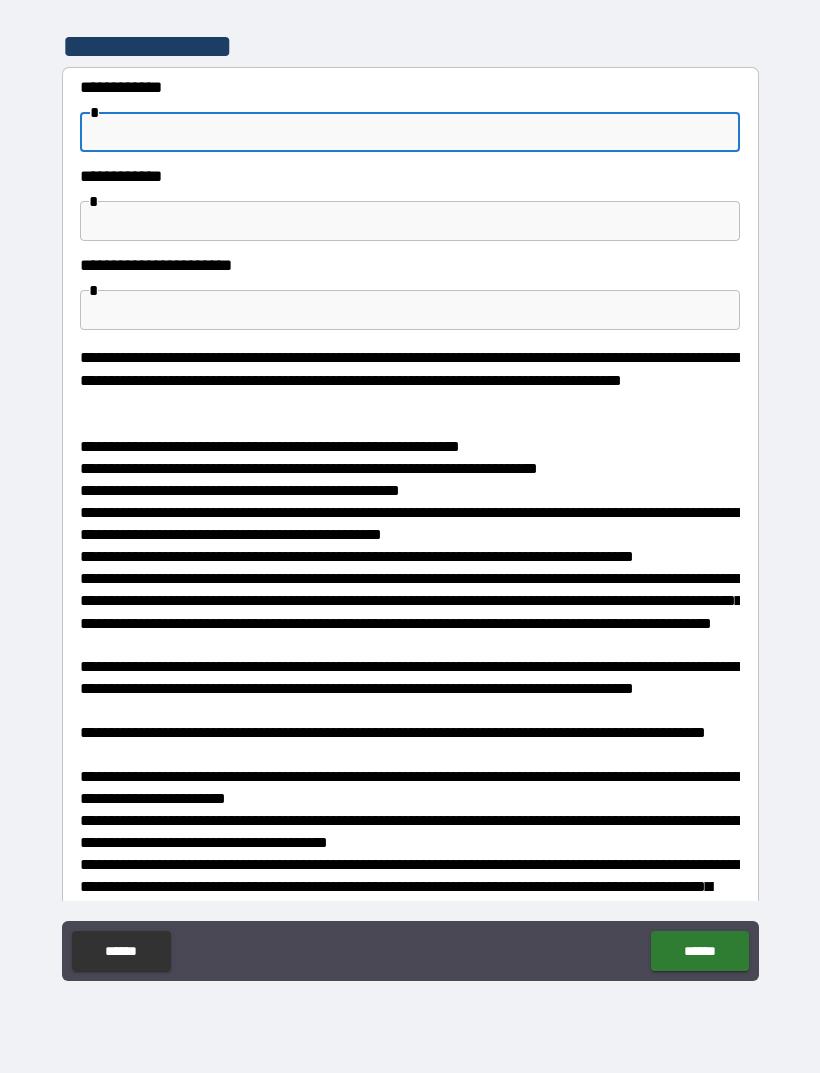 click at bounding box center [410, 310] 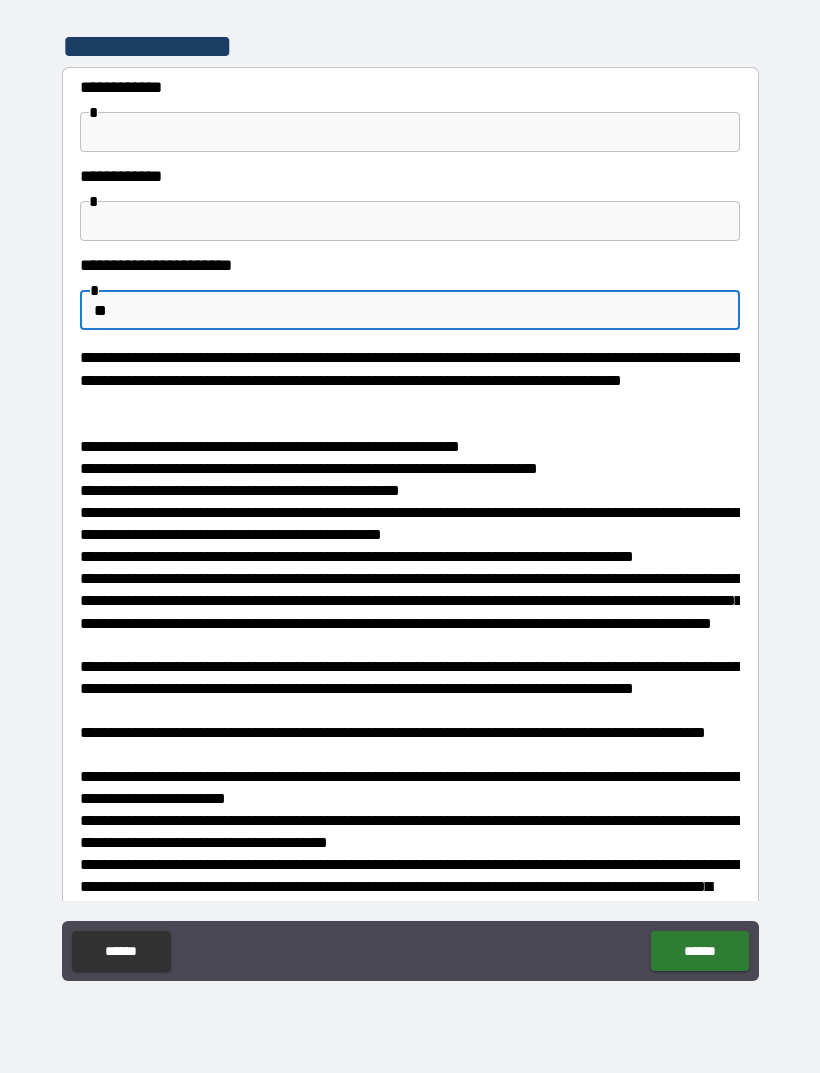 type on "**" 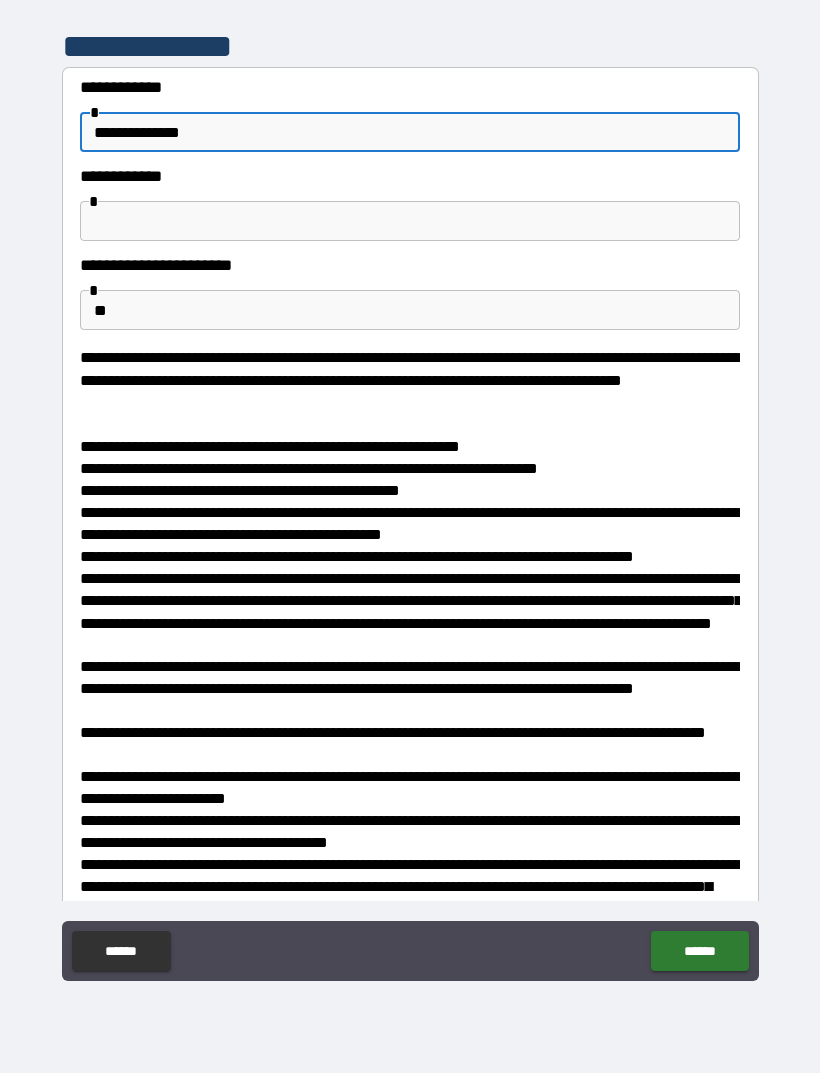 type on "**********" 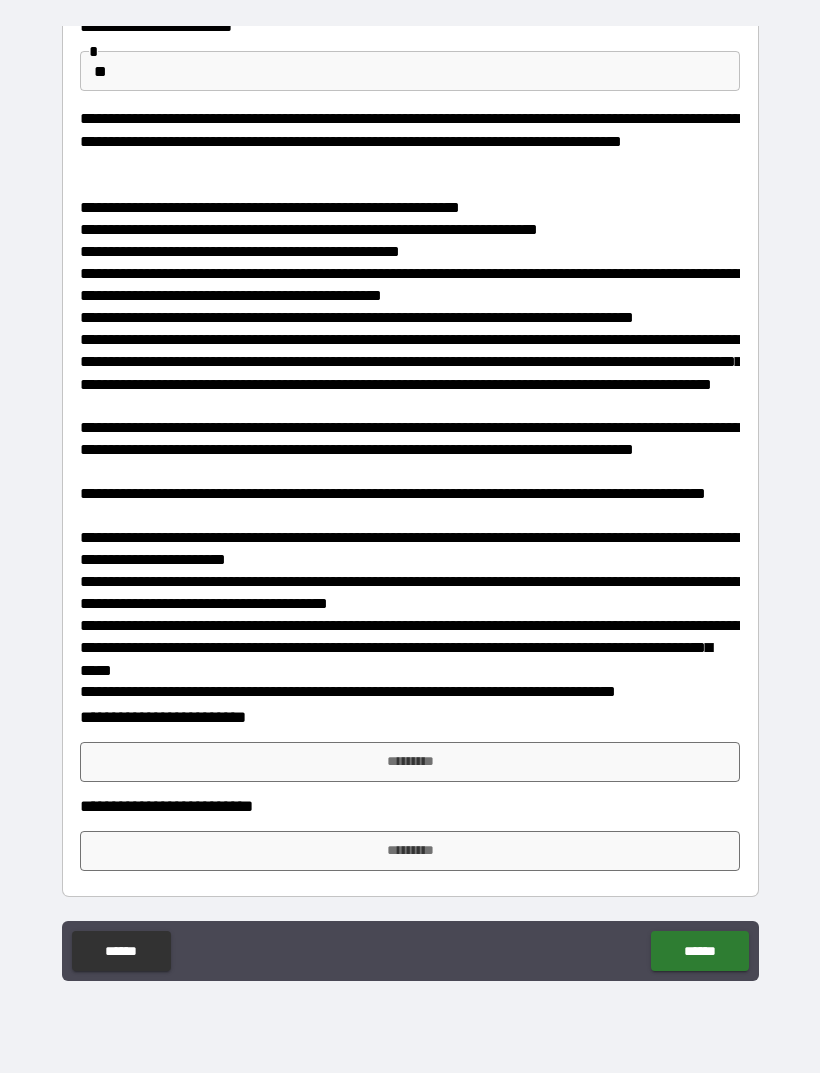 scroll, scrollTop: 239, scrollLeft: 0, axis: vertical 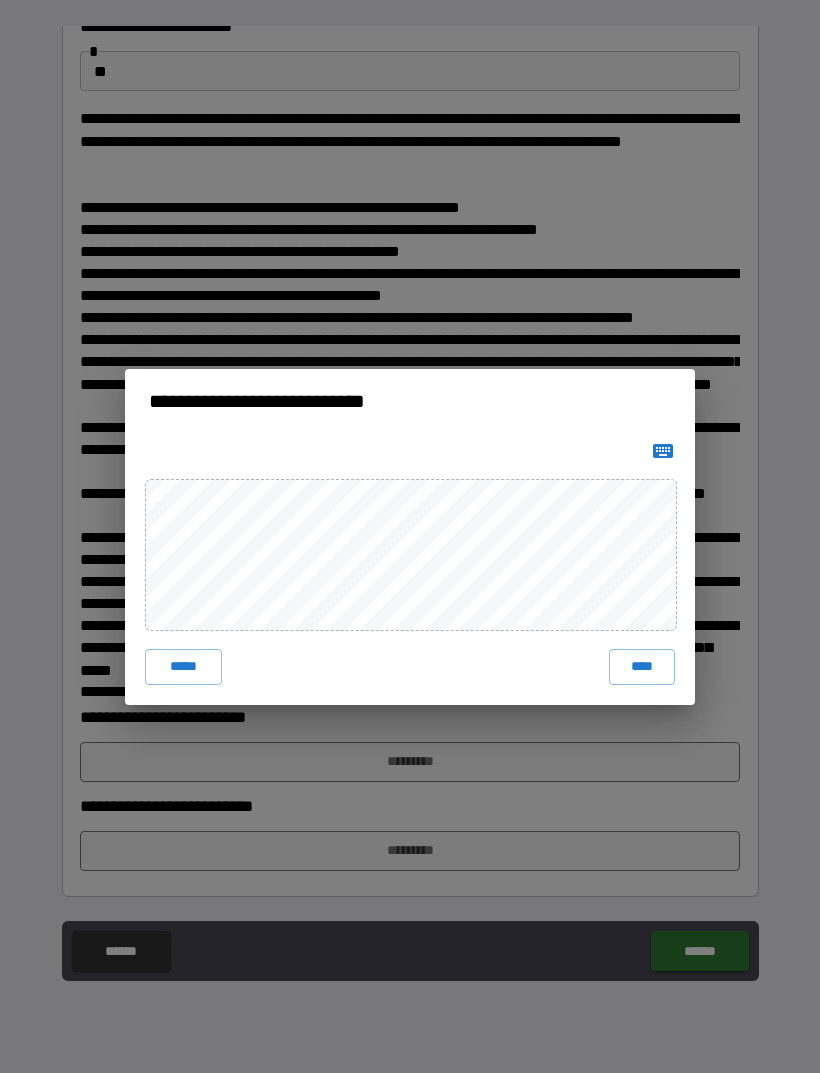 click on "****" at bounding box center [642, 667] 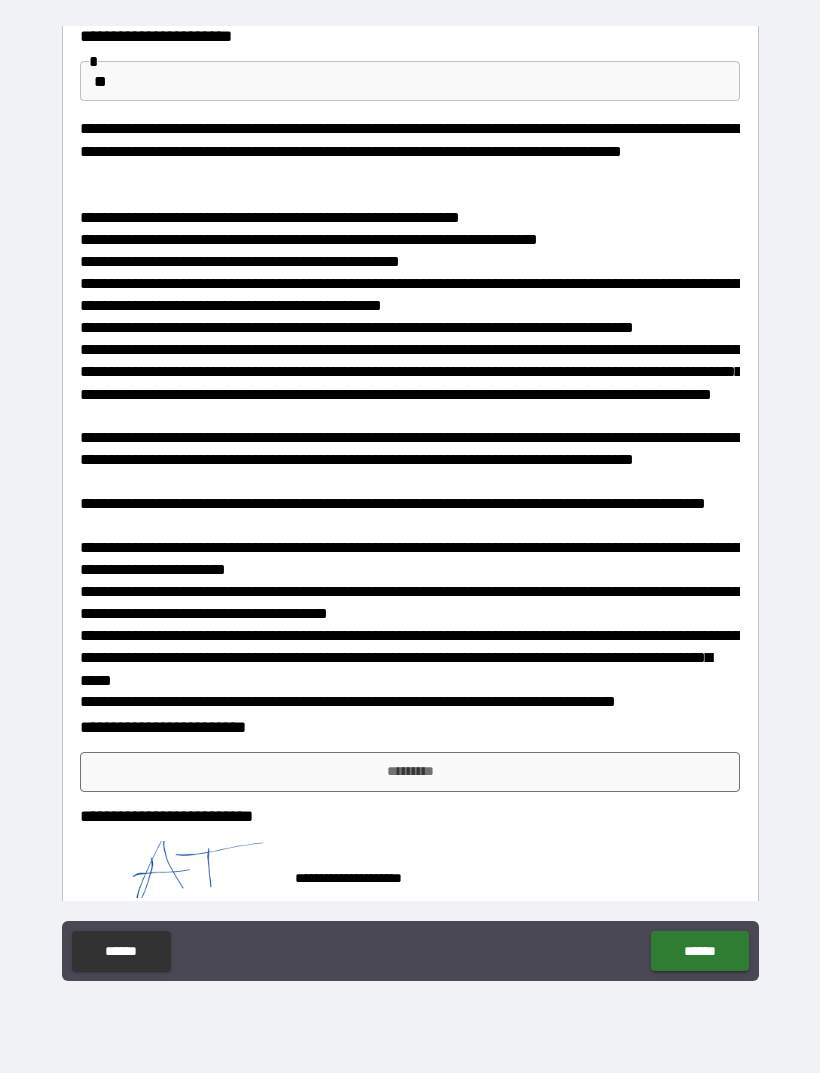 click on "*********" at bounding box center (410, 772) 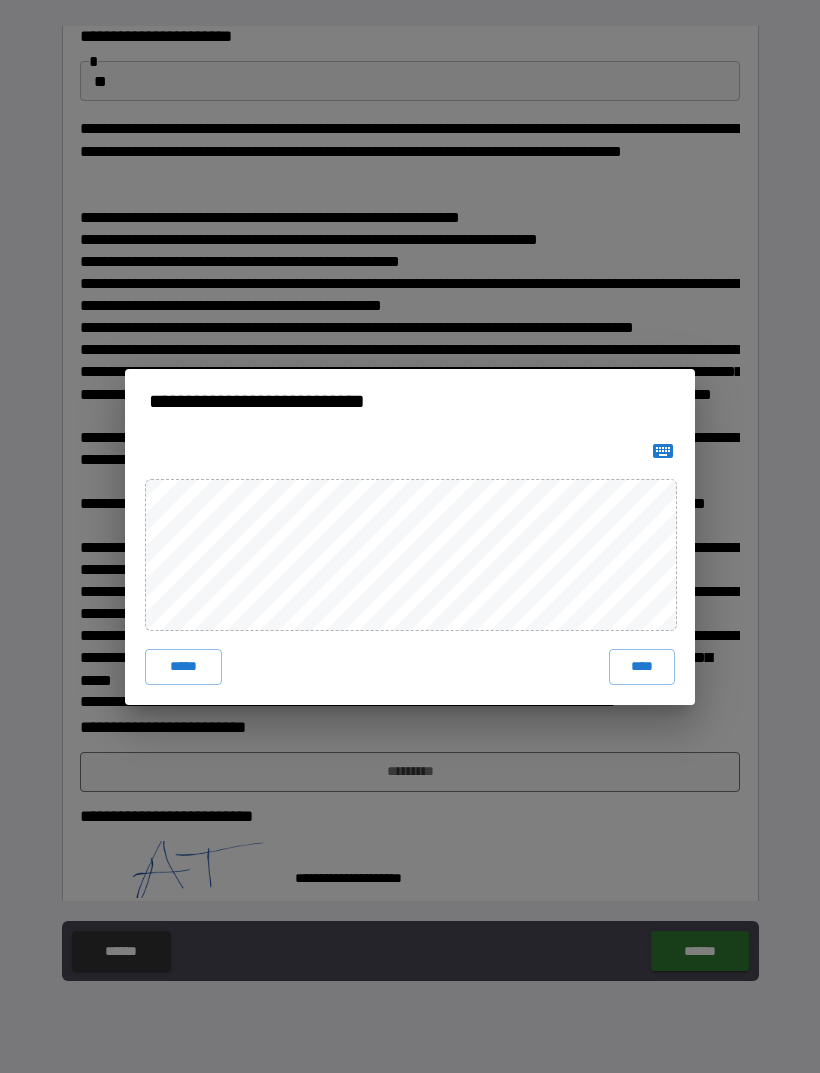 click on "****" at bounding box center (642, 667) 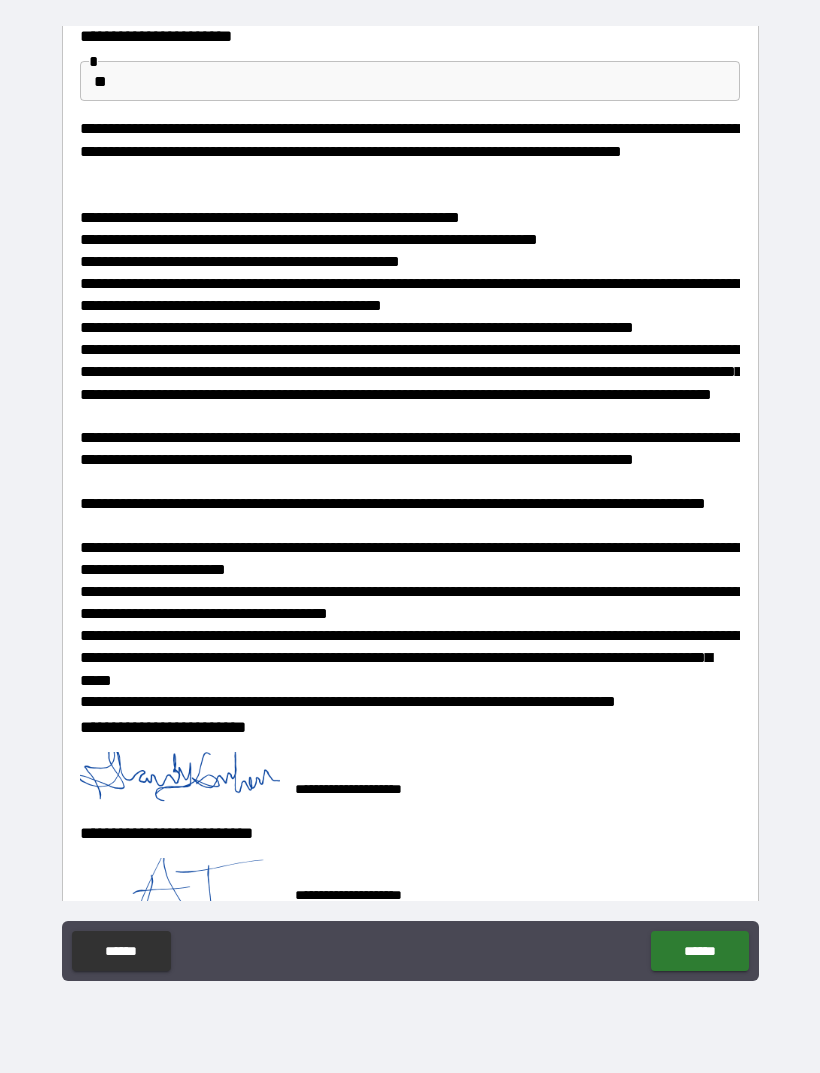 click on "******" at bounding box center [699, 951] 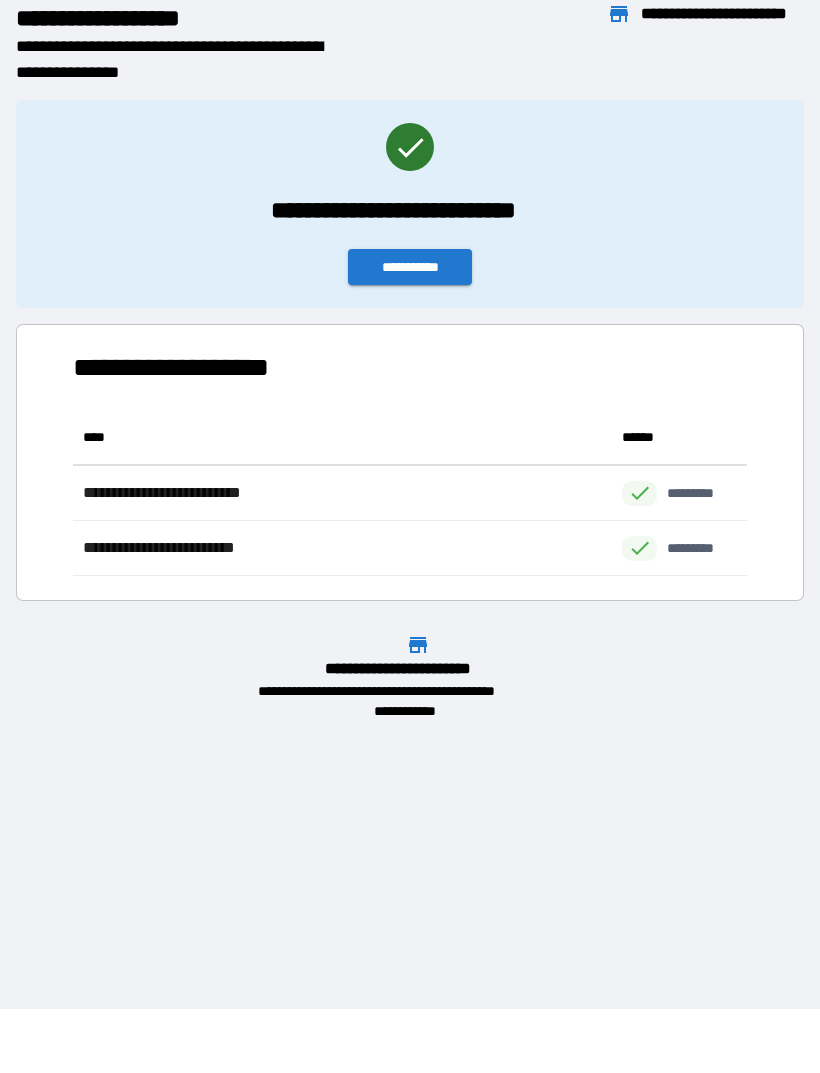 scroll, scrollTop: 1, scrollLeft: 1, axis: both 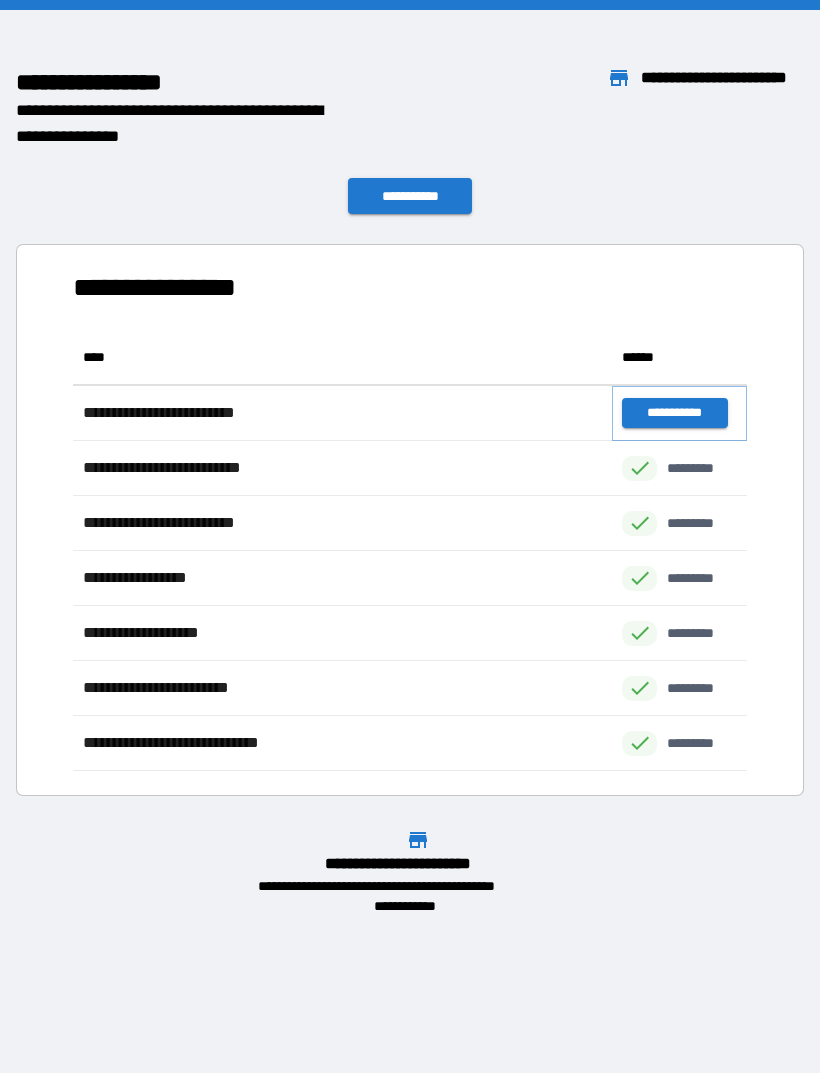 click on "**********" at bounding box center (674, 413) 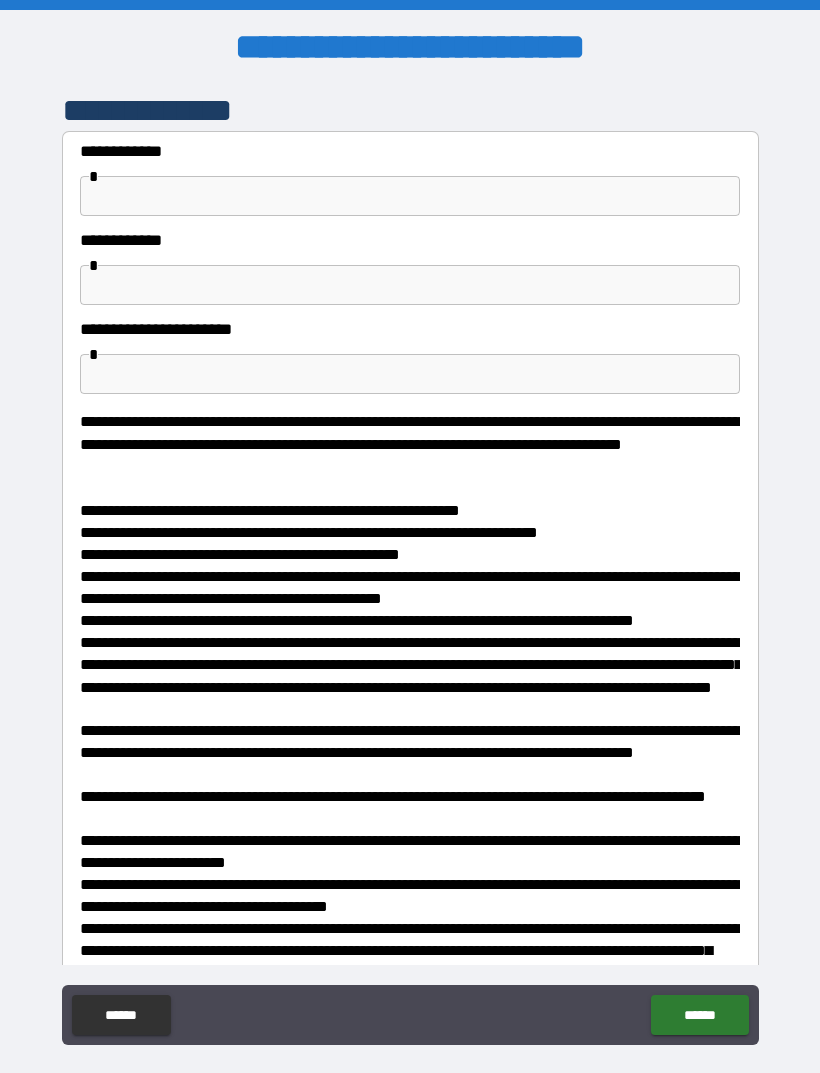 click at bounding box center [410, 374] 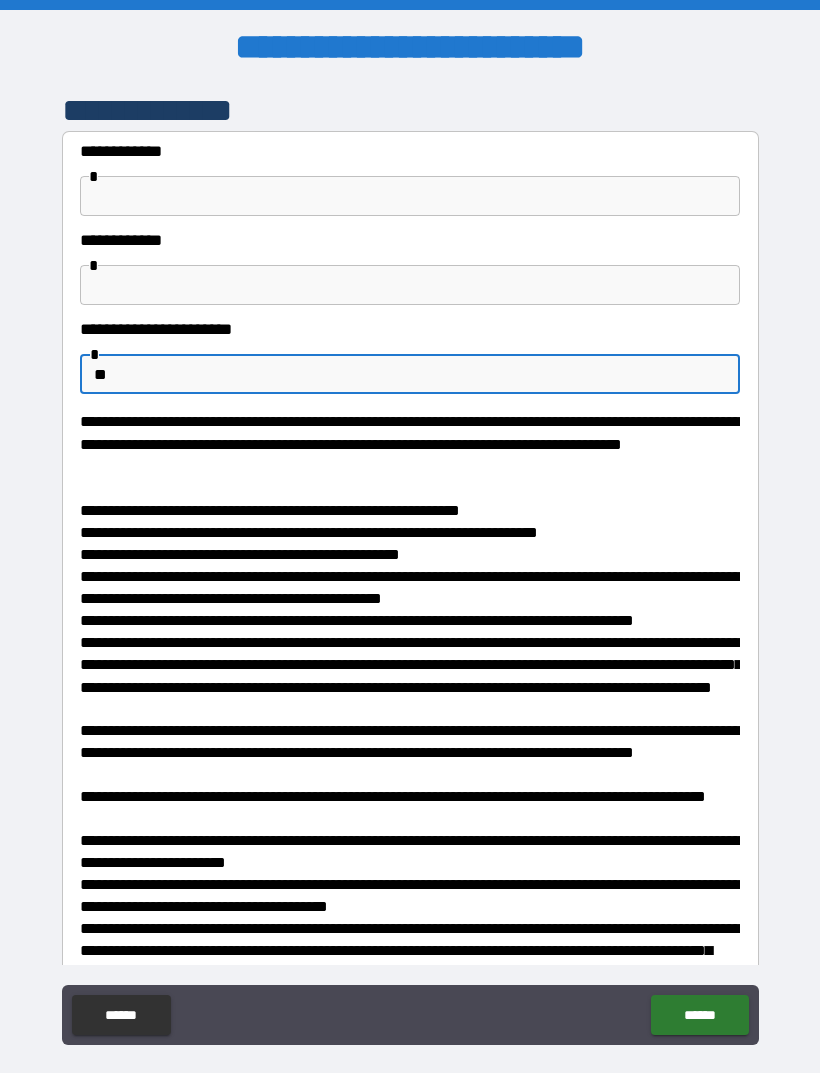 type on "**" 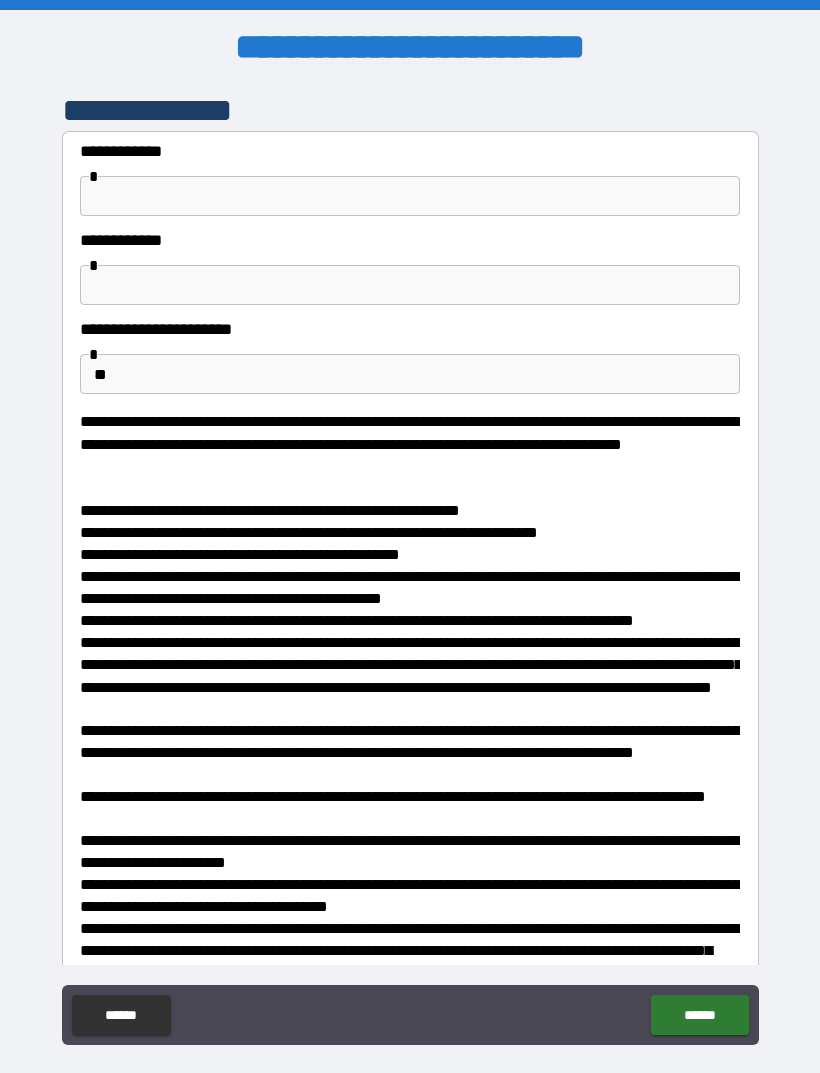 click at bounding box center (410, 196) 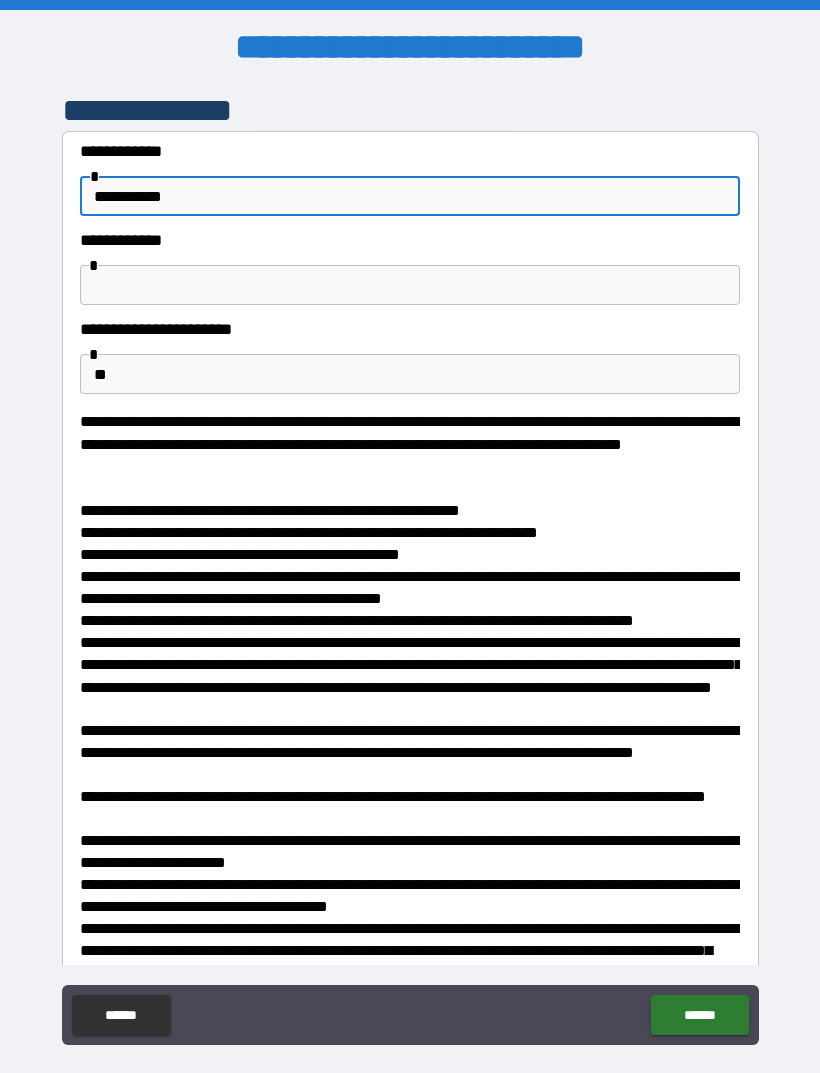 type on "**********" 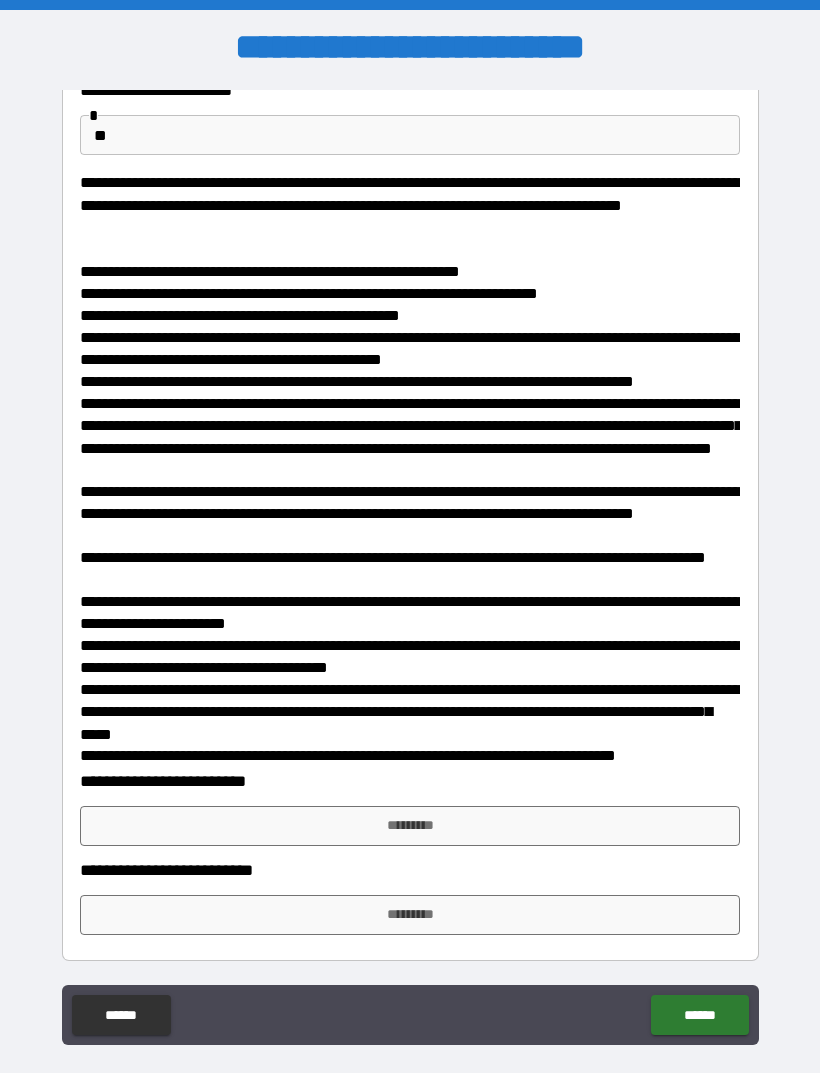 scroll, scrollTop: 239, scrollLeft: 0, axis: vertical 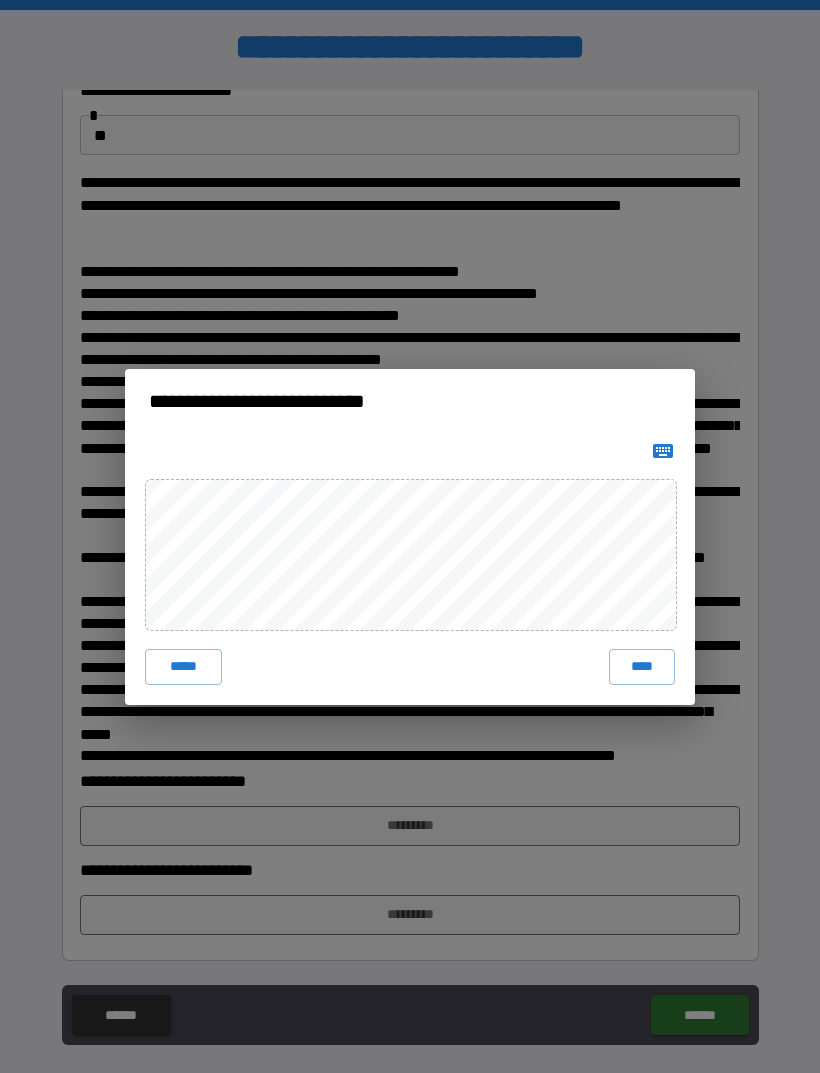 click on "****" at bounding box center [642, 667] 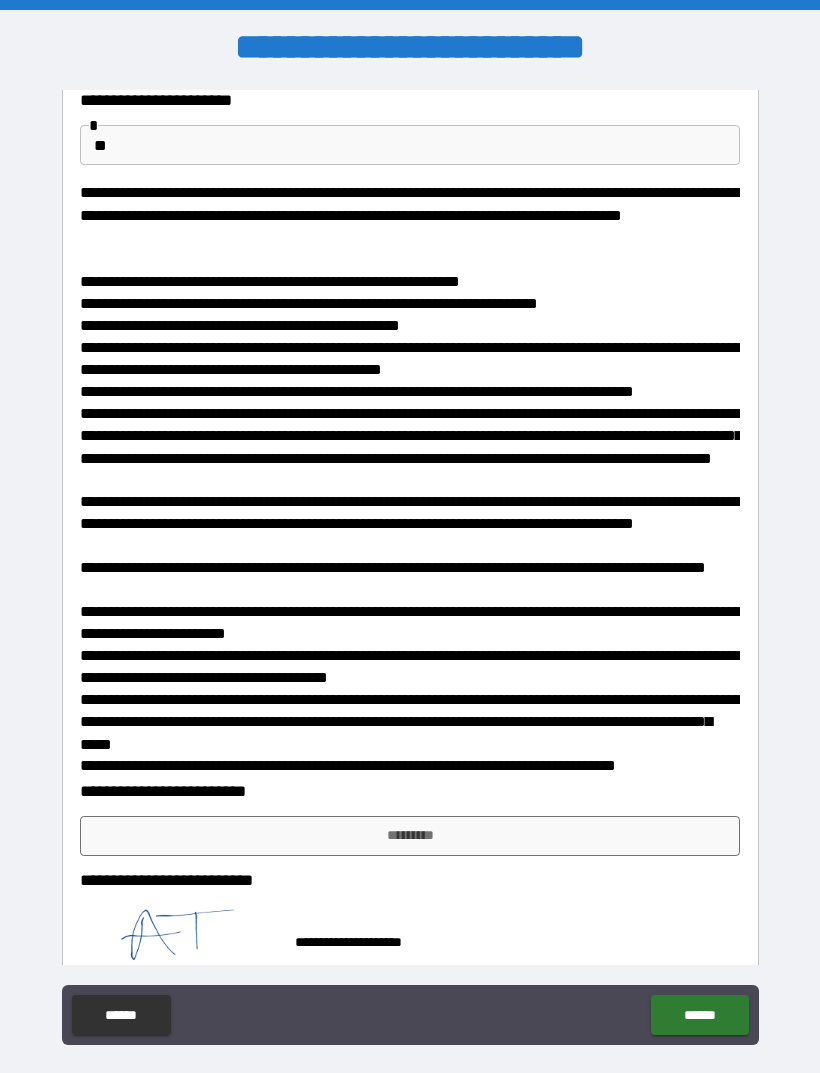 click on "*********" at bounding box center [410, 836] 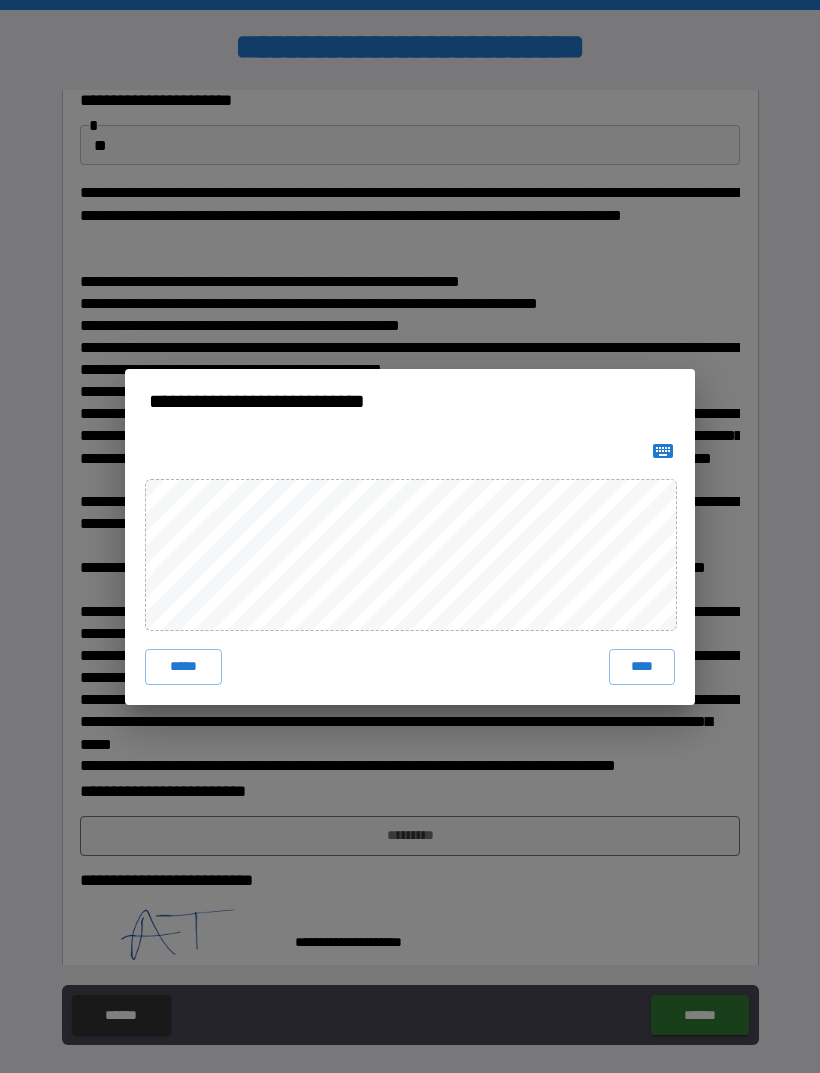 click on "****" at bounding box center (642, 667) 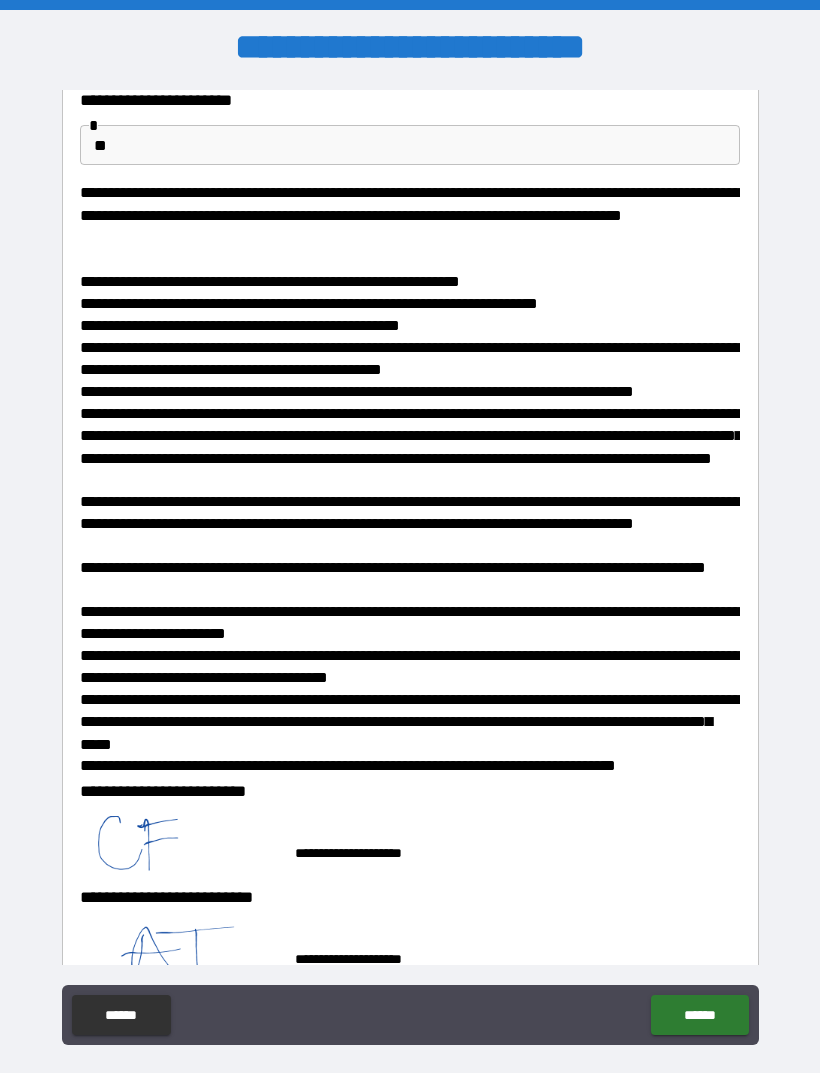 click on "******" at bounding box center (699, 1015) 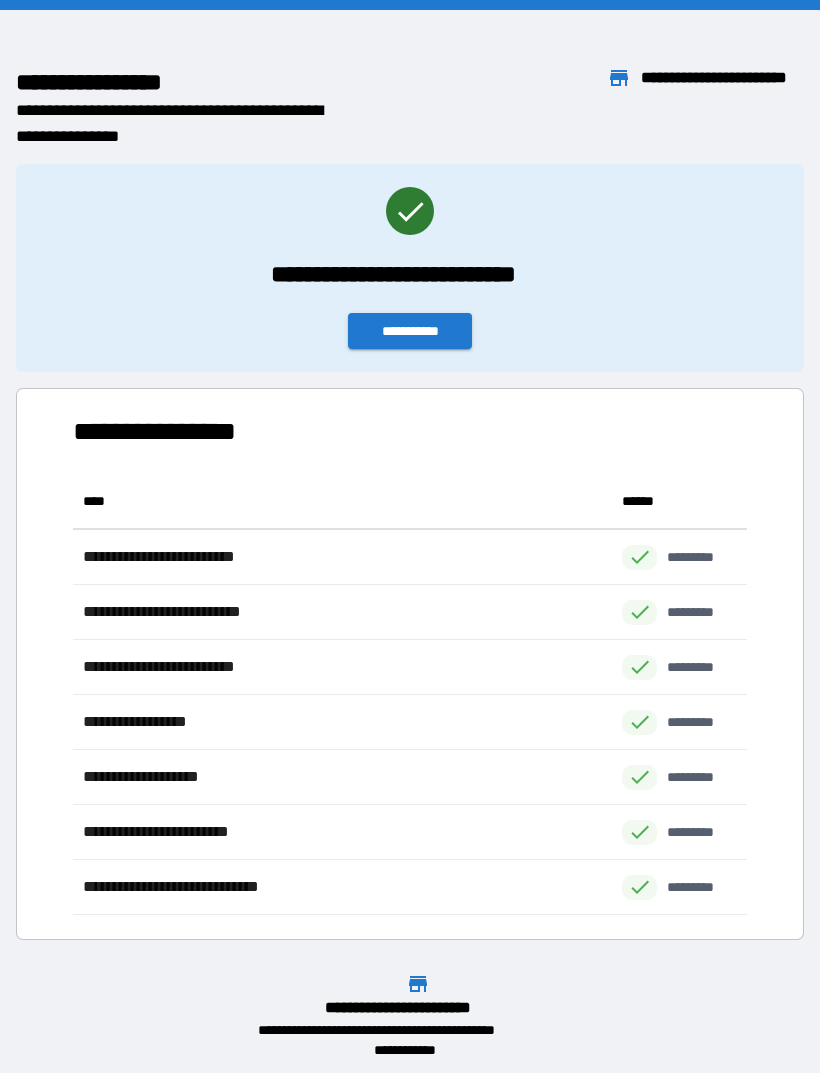 scroll, scrollTop: 1, scrollLeft: 1, axis: both 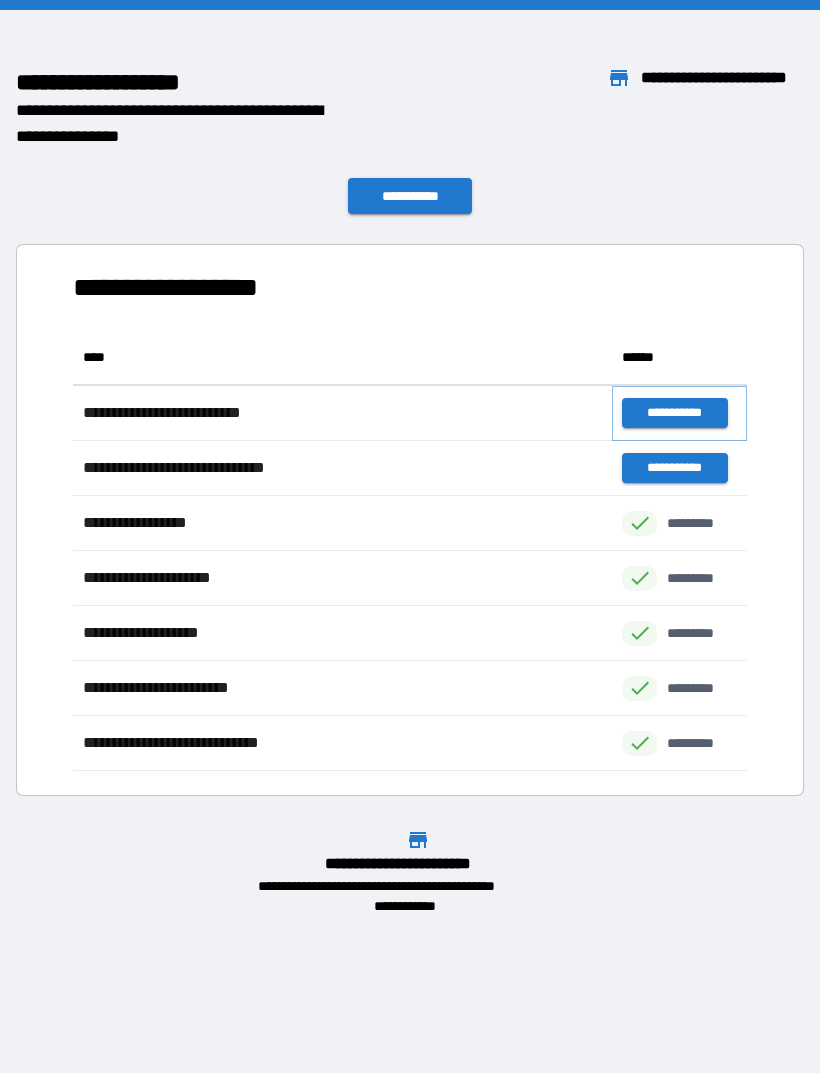 click on "**********" at bounding box center (674, 413) 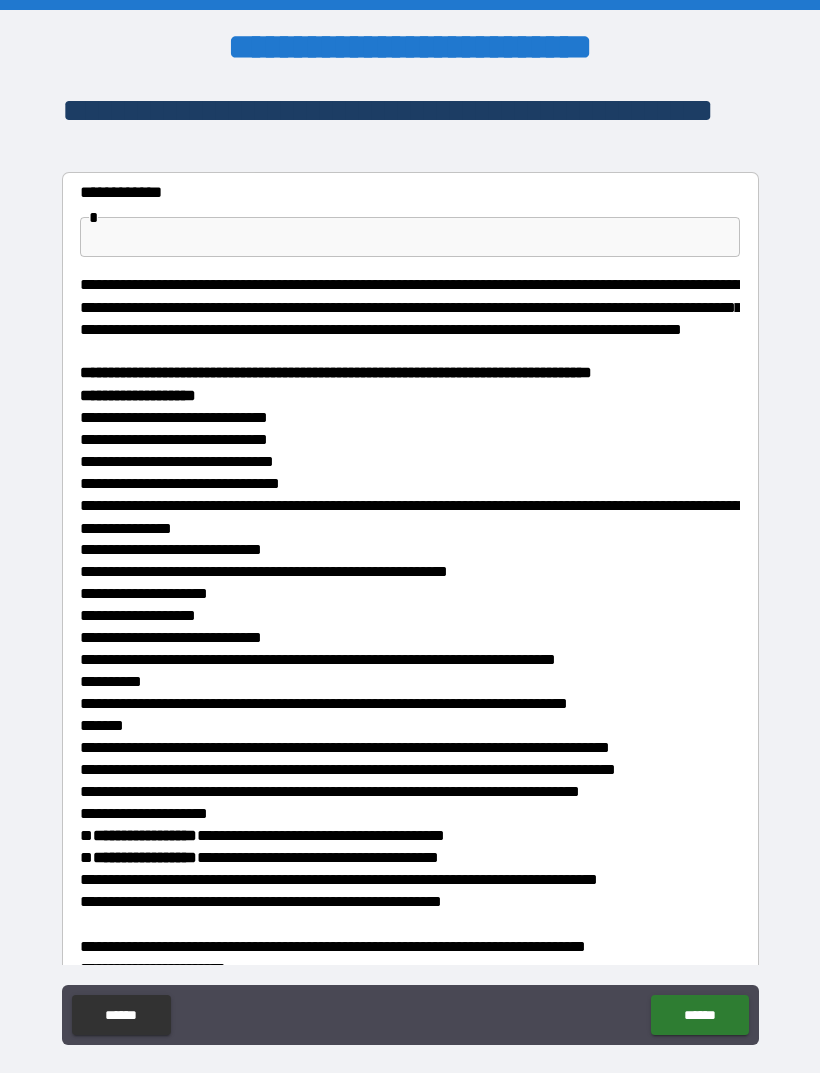 click at bounding box center [410, 237] 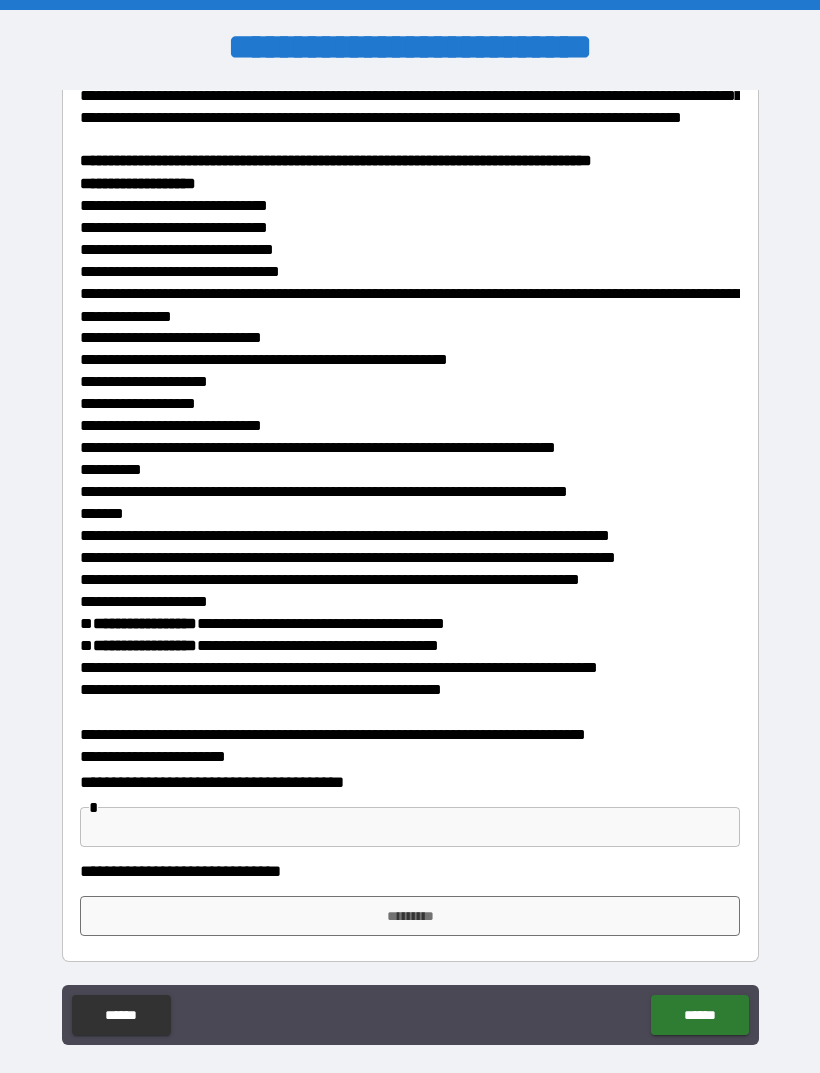 scroll, scrollTop: 212, scrollLeft: 0, axis: vertical 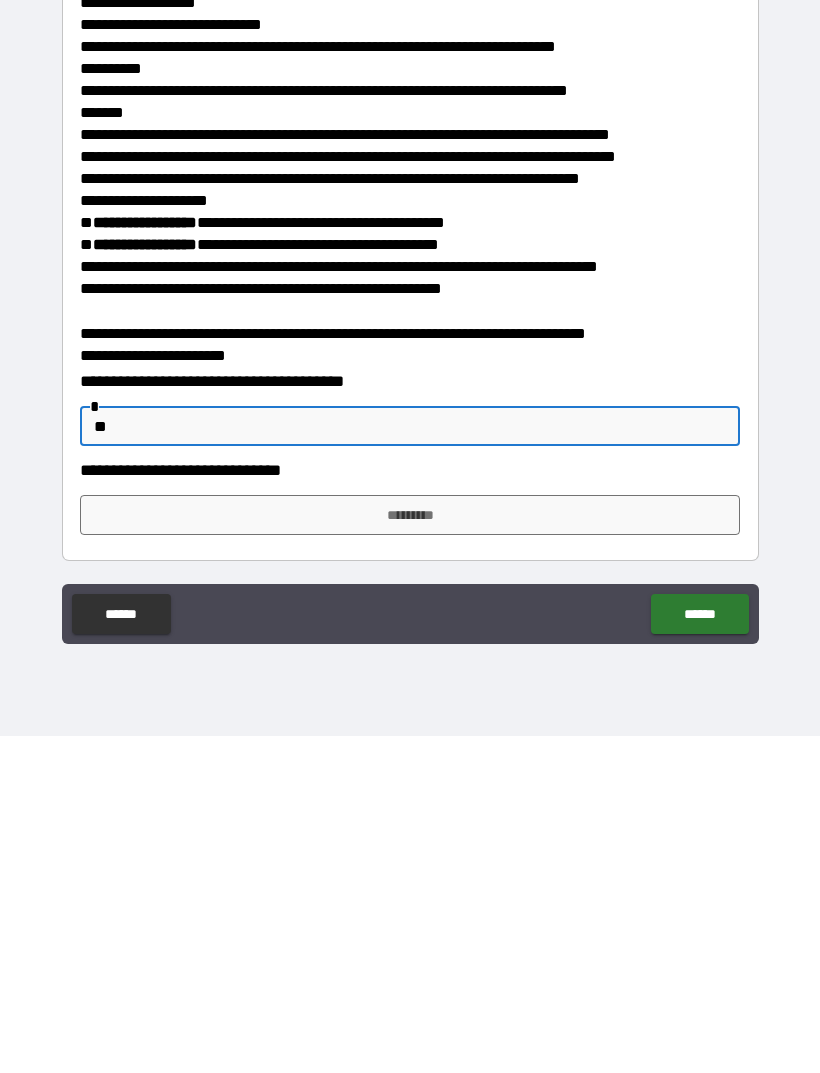 type on "**" 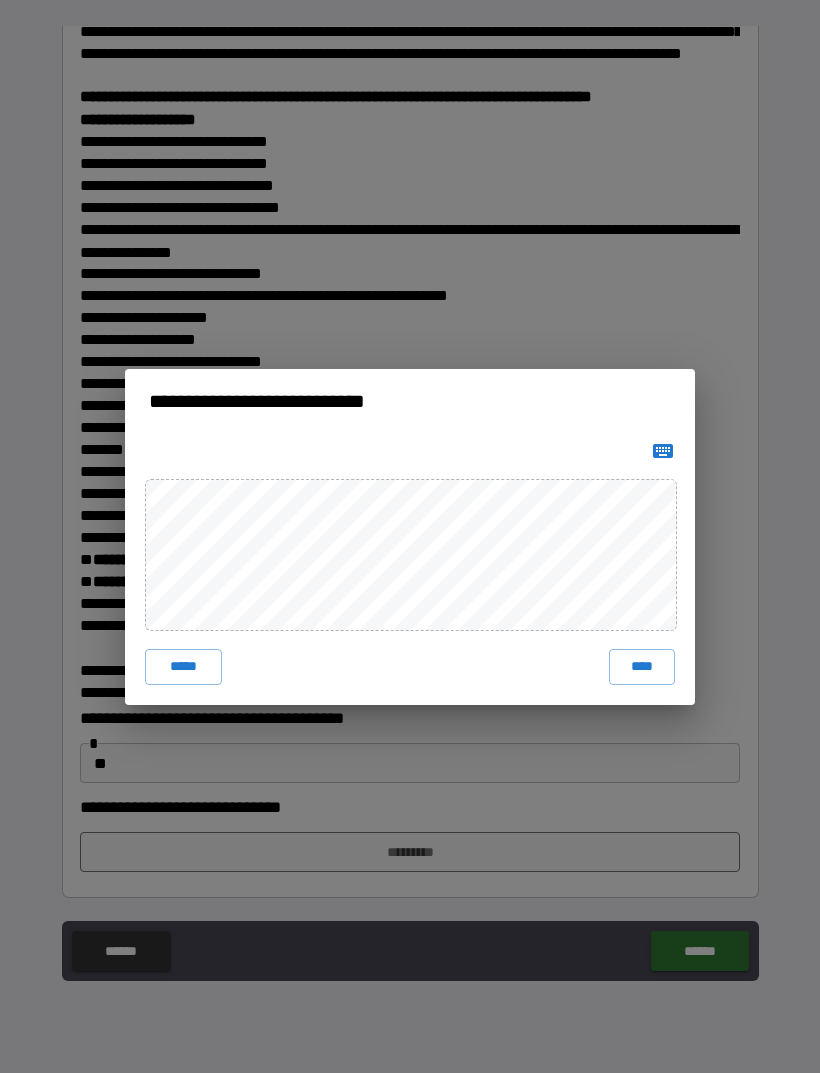 click on "****" at bounding box center (642, 667) 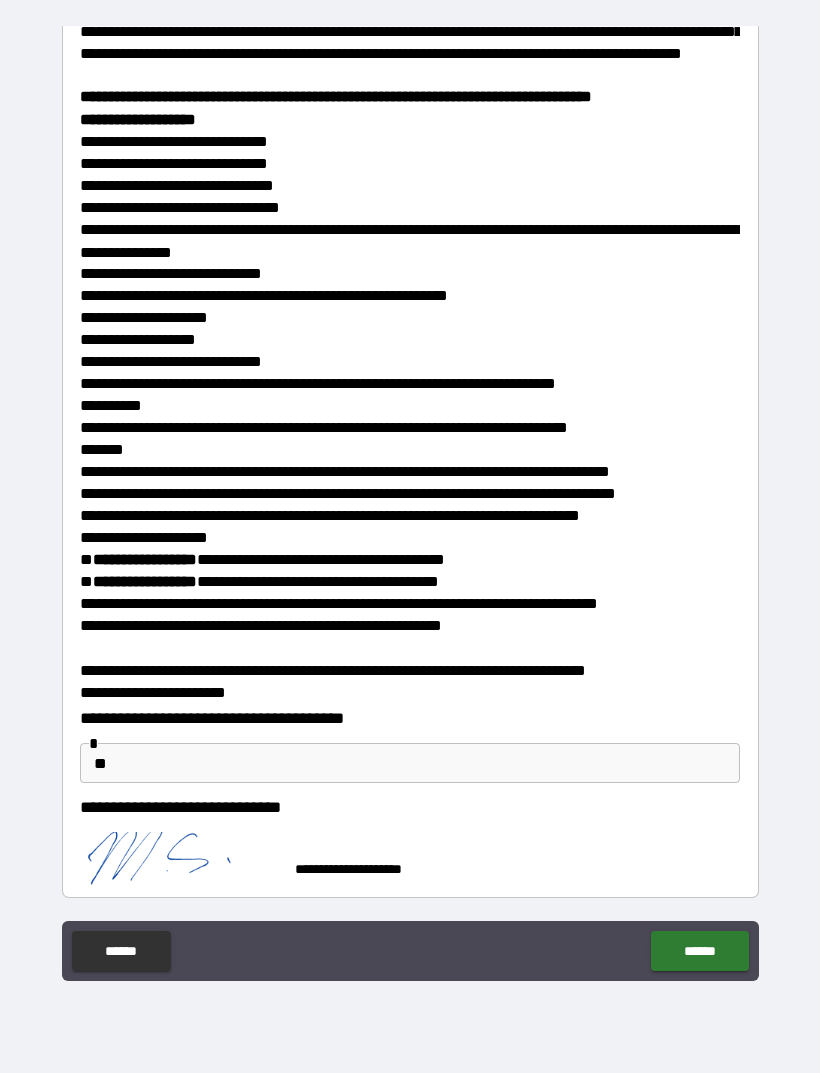 scroll, scrollTop: 202, scrollLeft: 0, axis: vertical 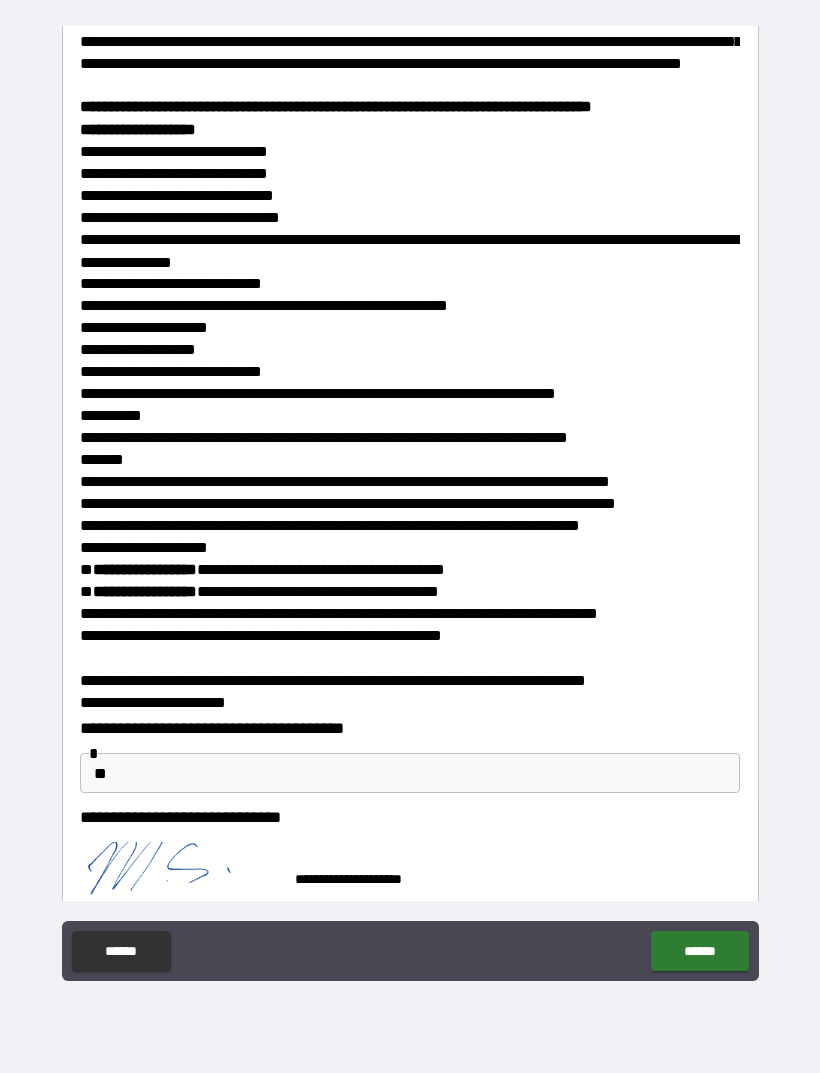click on "******" at bounding box center [699, 951] 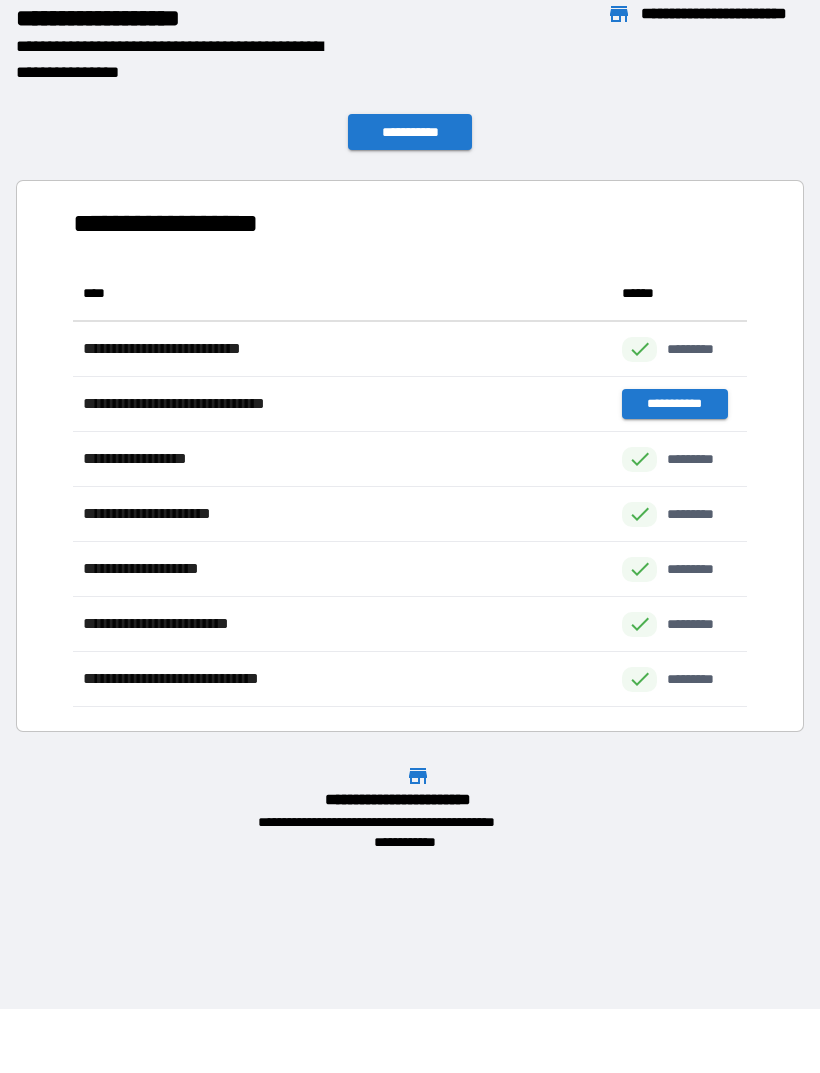 scroll, scrollTop: 1, scrollLeft: 1, axis: both 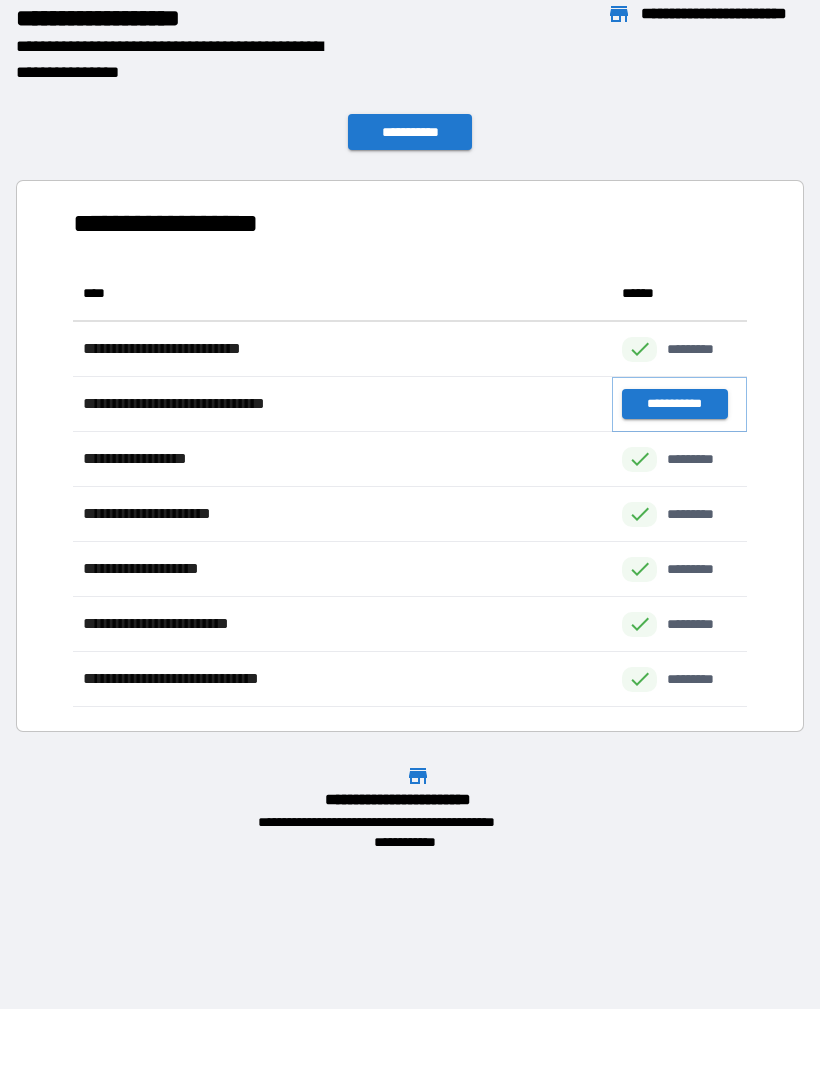 click on "**********" at bounding box center [674, 404] 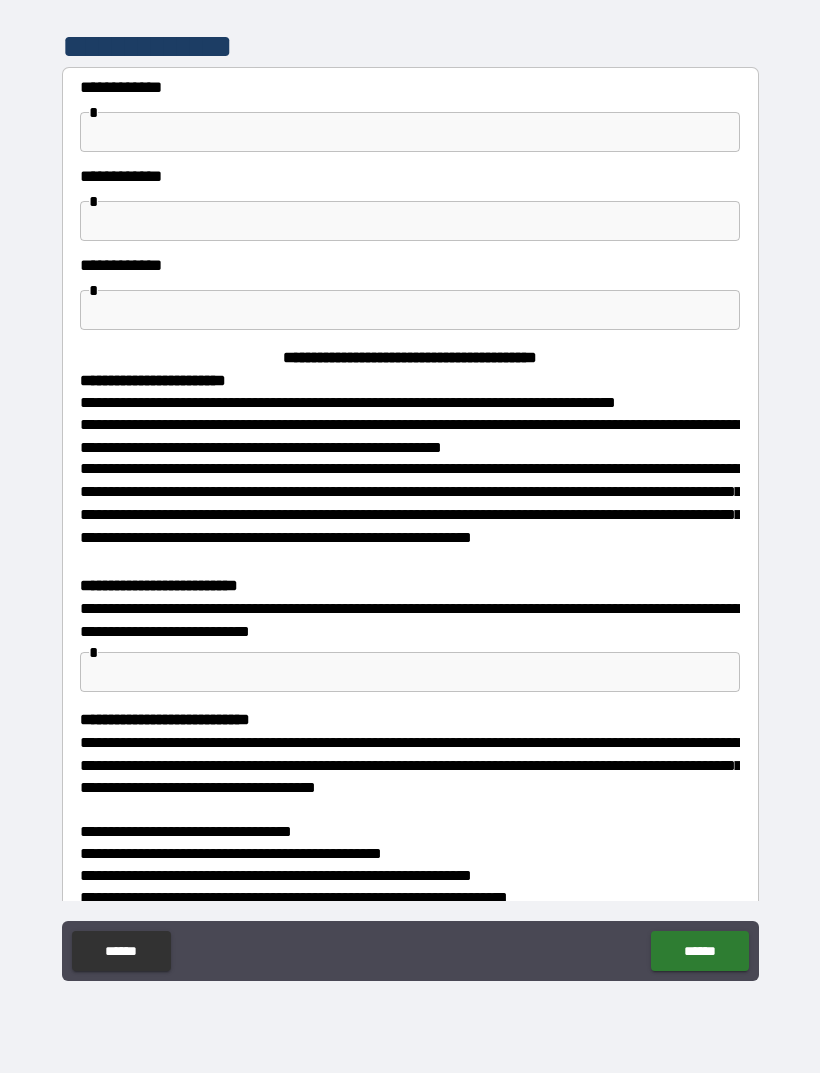 click at bounding box center [410, 132] 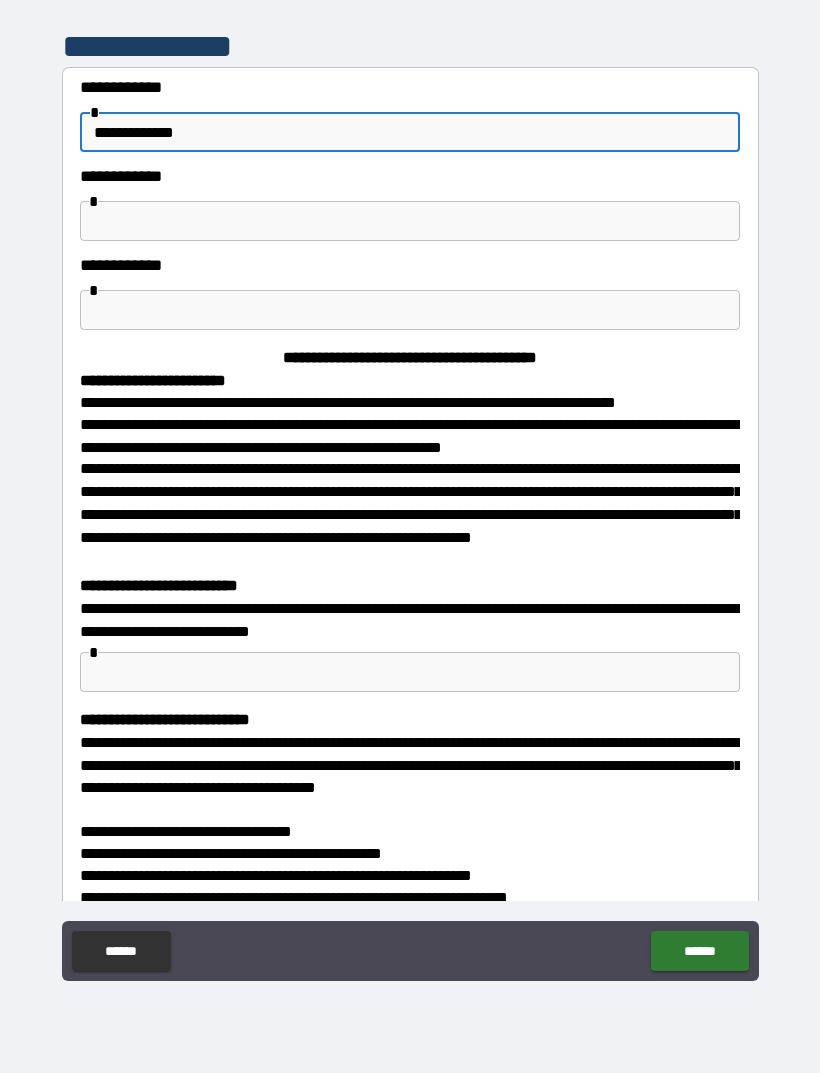 type on "**********" 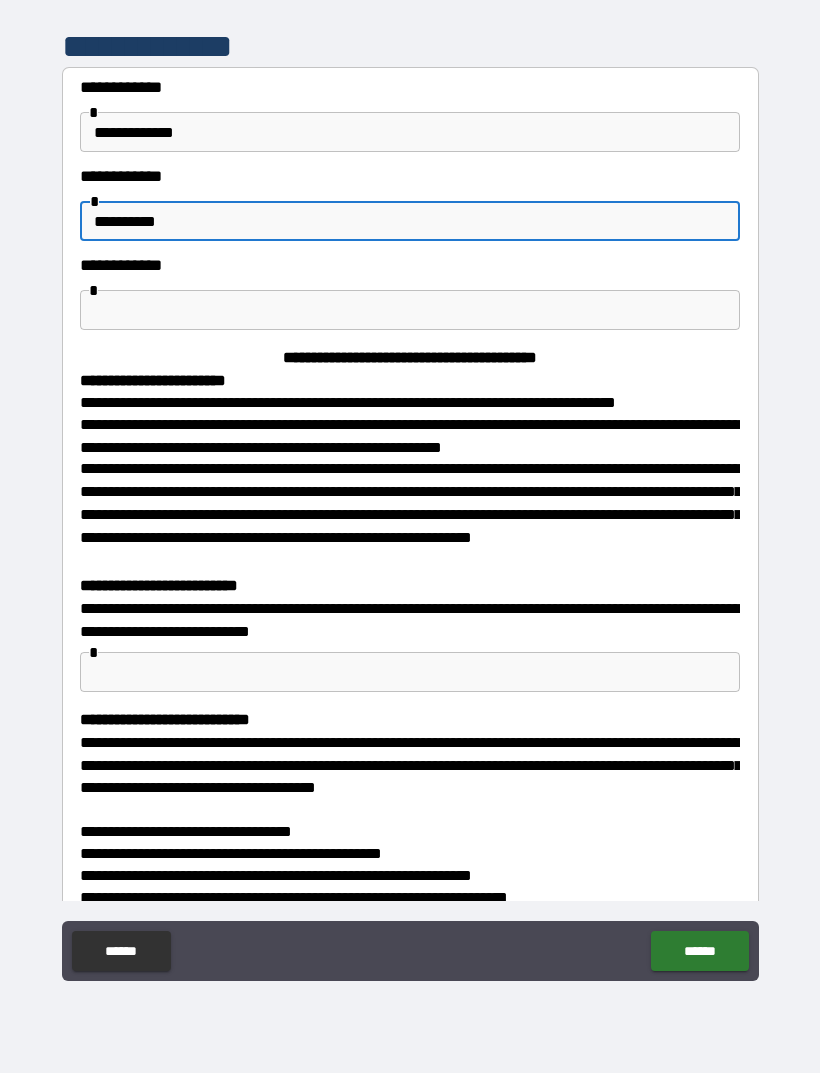 type on "*********" 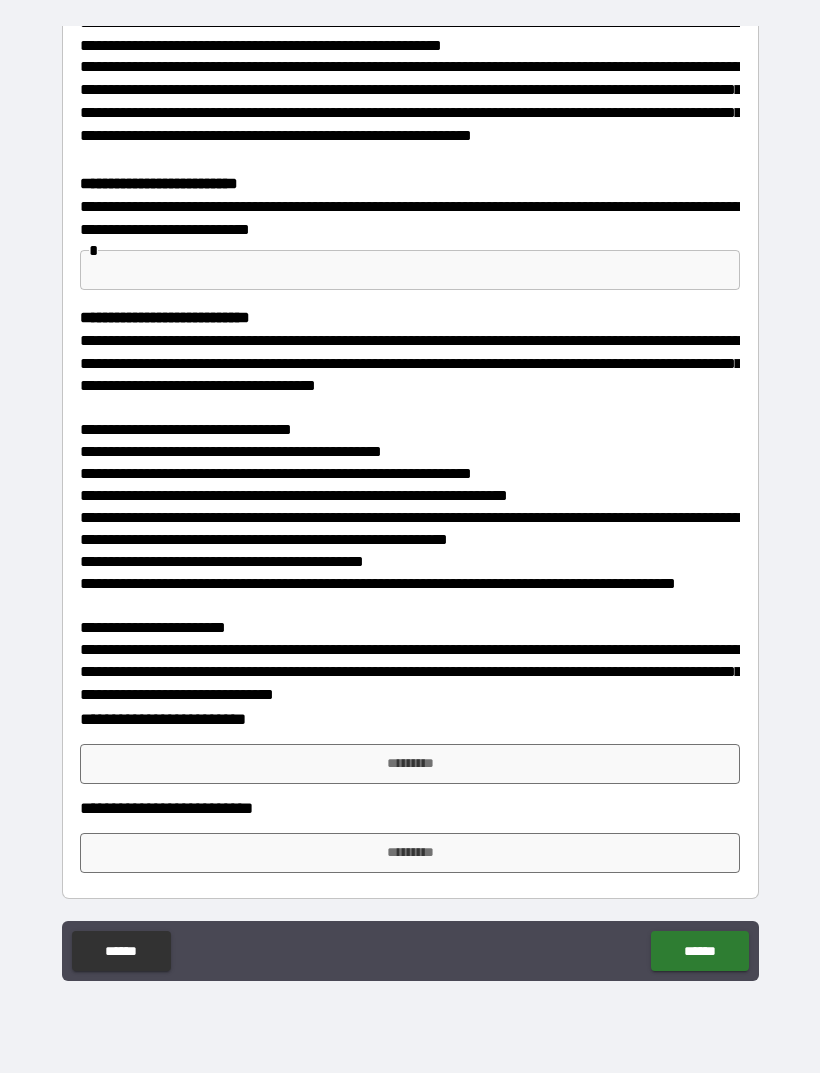 scroll, scrollTop: 401, scrollLeft: 0, axis: vertical 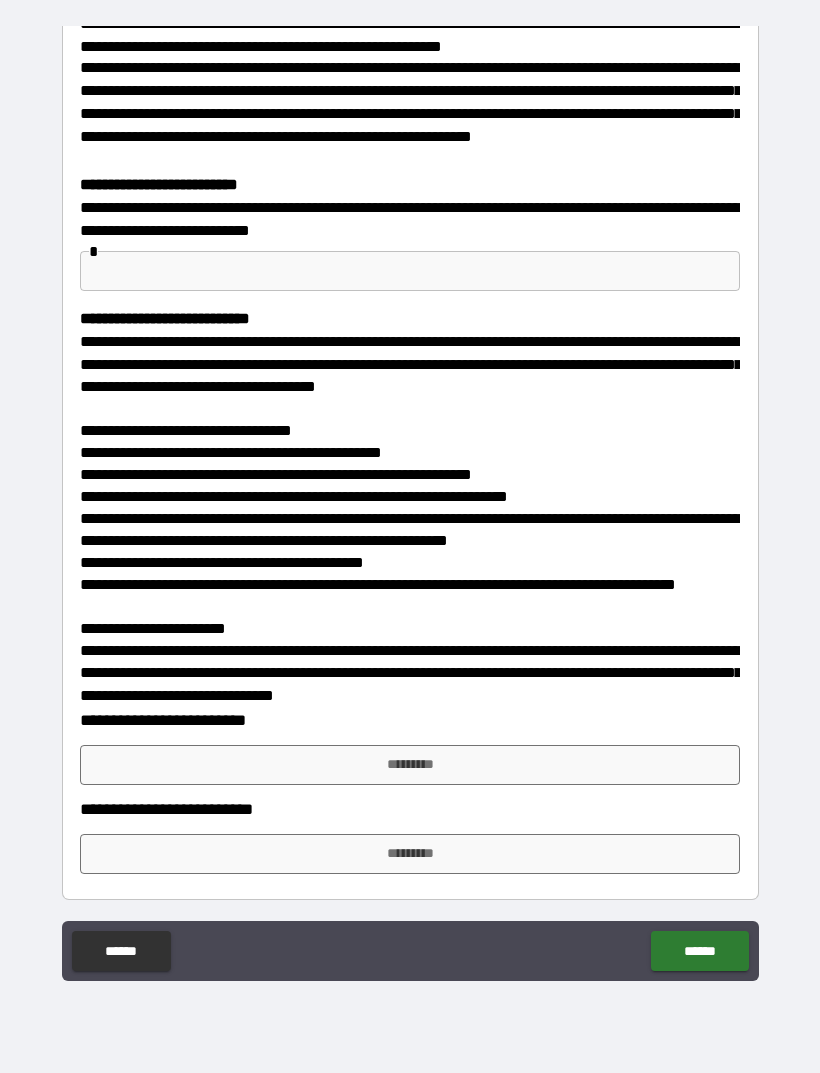 type on "****" 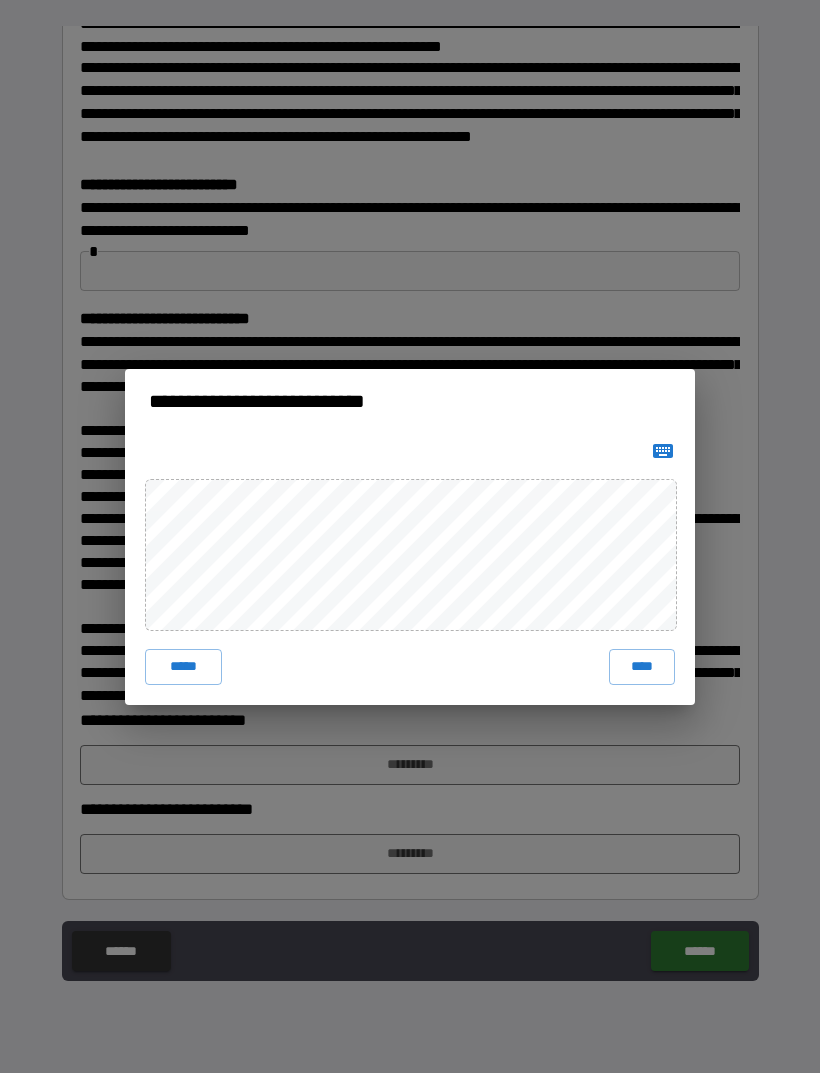click on "***** ****" at bounding box center (410, 667) 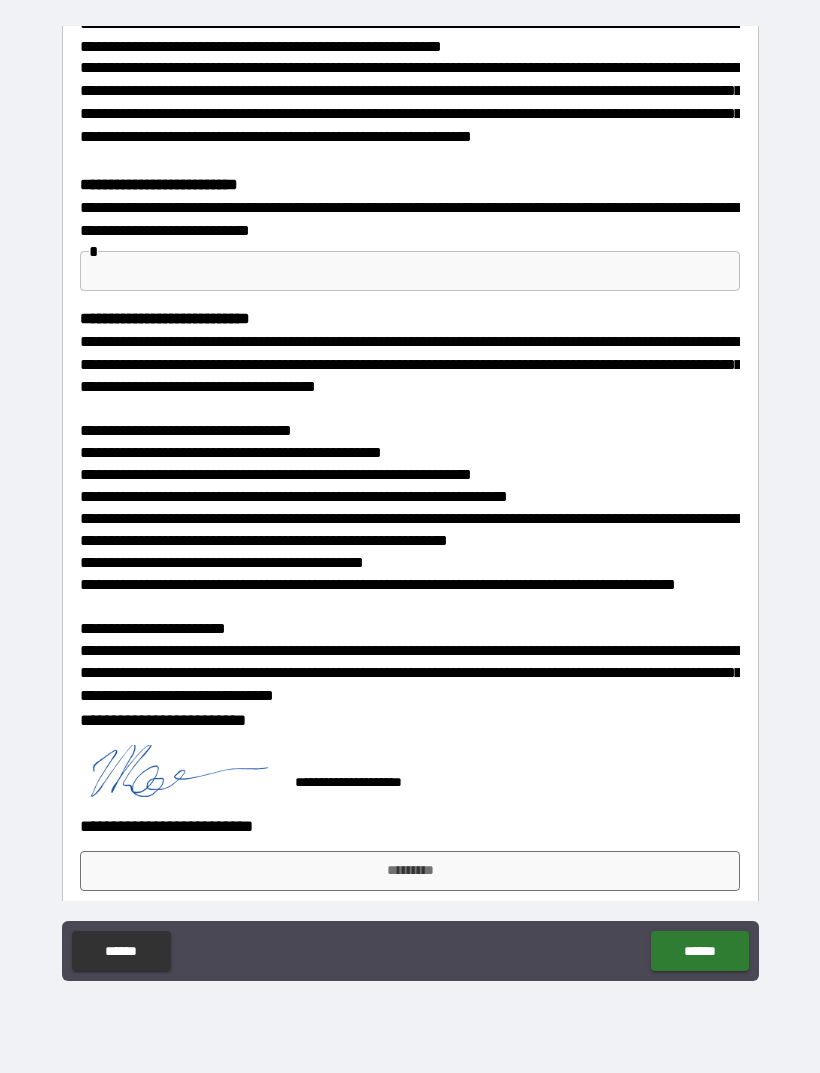 scroll, scrollTop: 391, scrollLeft: 0, axis: vertical 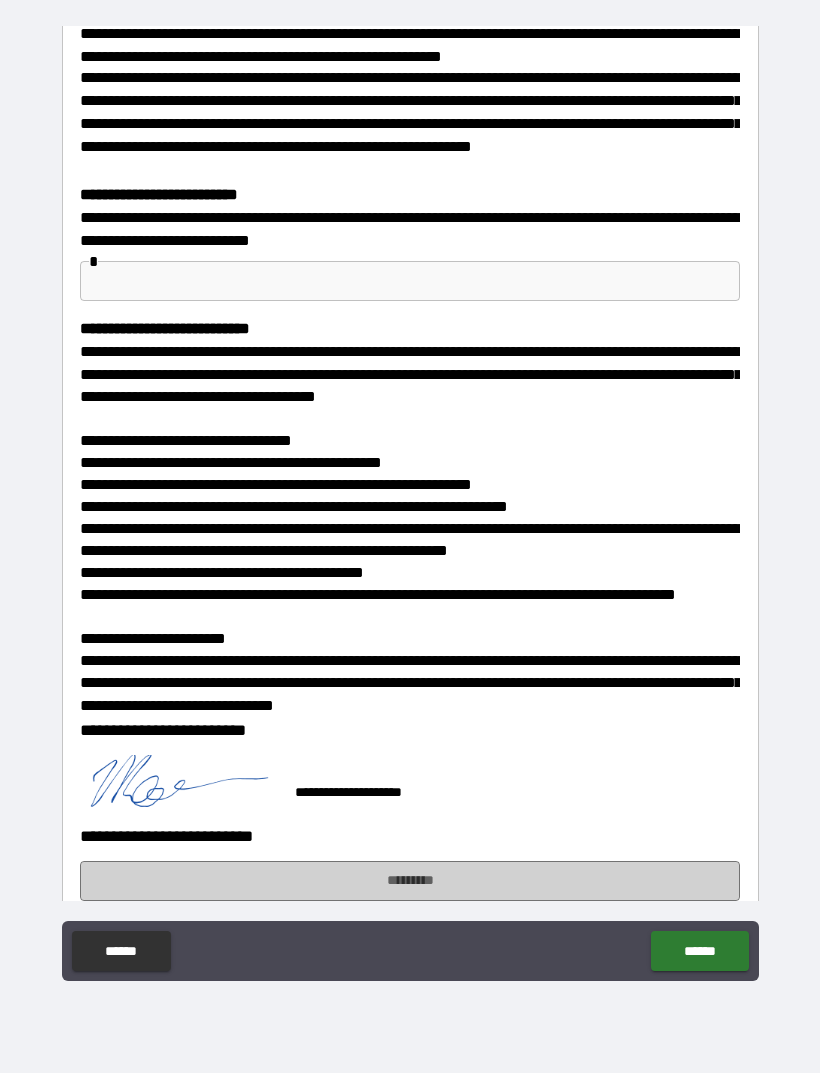 click on "*********" at bounding box center [410, 881] 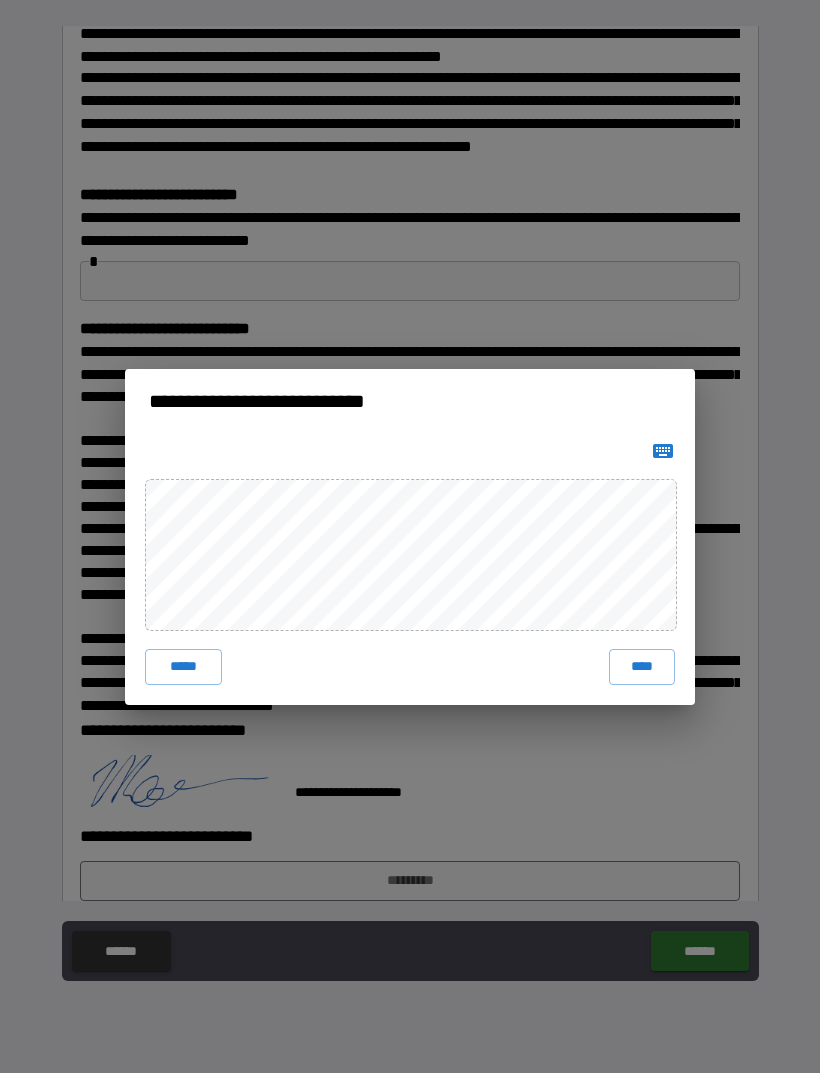 click on "****" at bounding box center (642, 667) 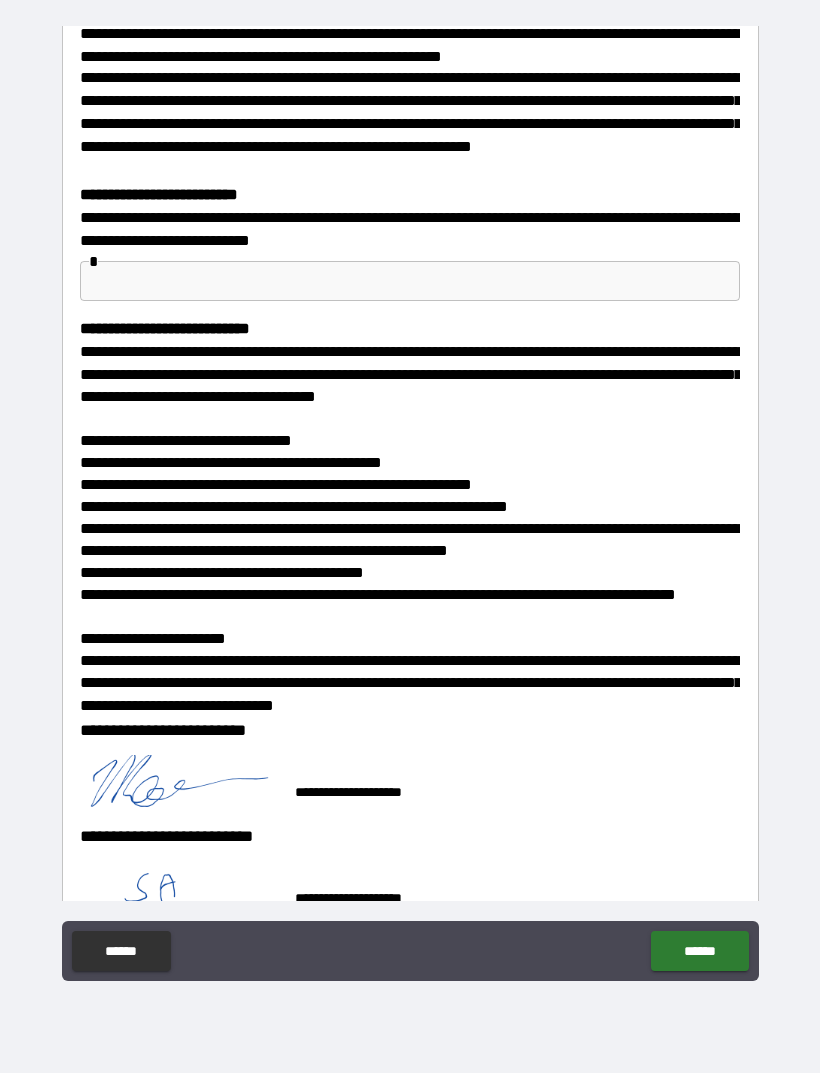 click on "******" at bounding box center (699, 951) 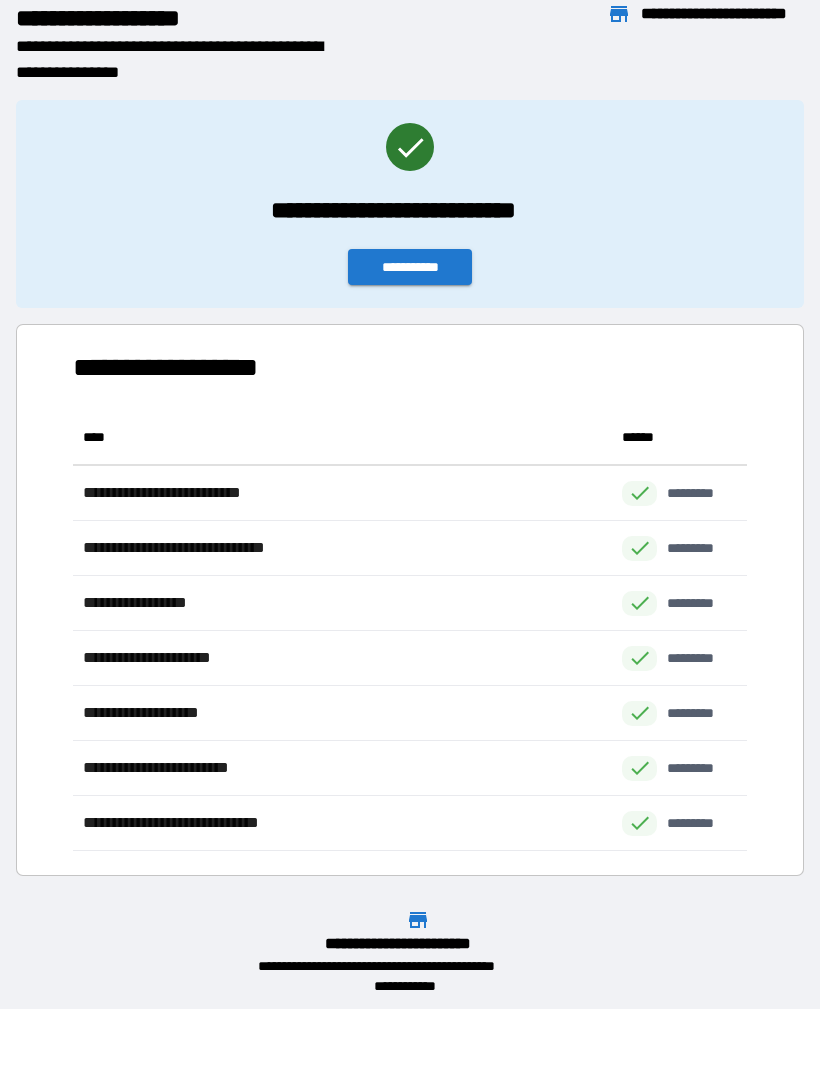 scroll, scrollTop: 1, scrollLeft: 1, axis: both 